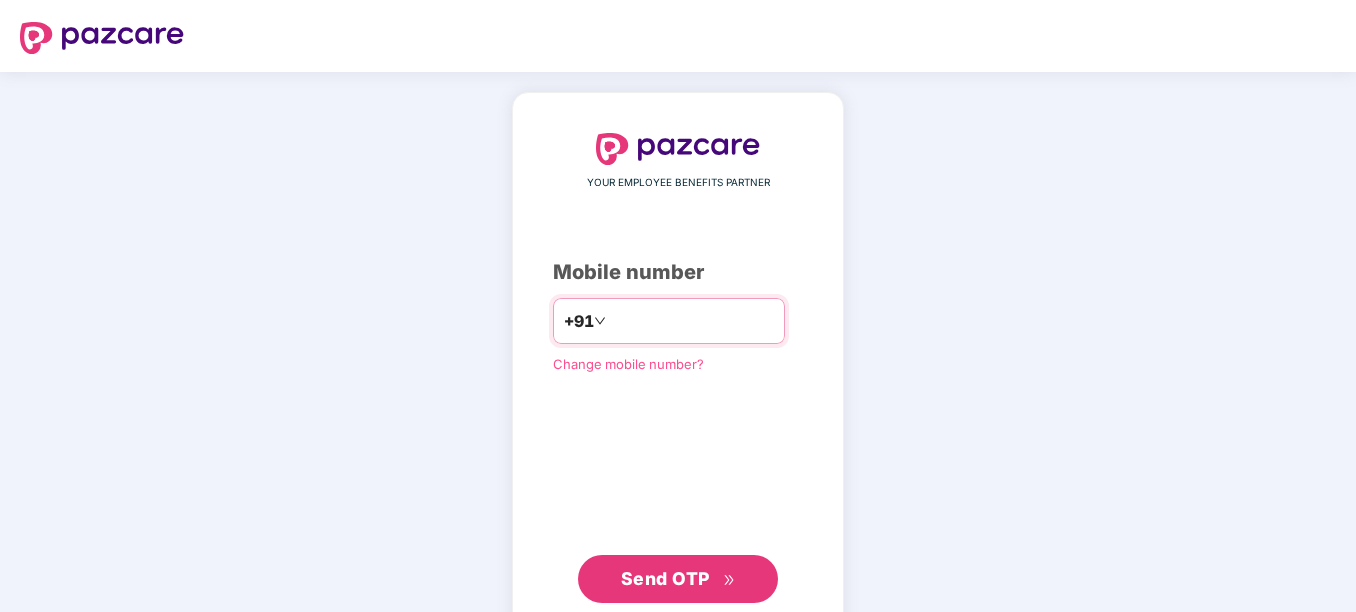 scroll, scrollTop: 0, scrollLeft: 0, axis: both 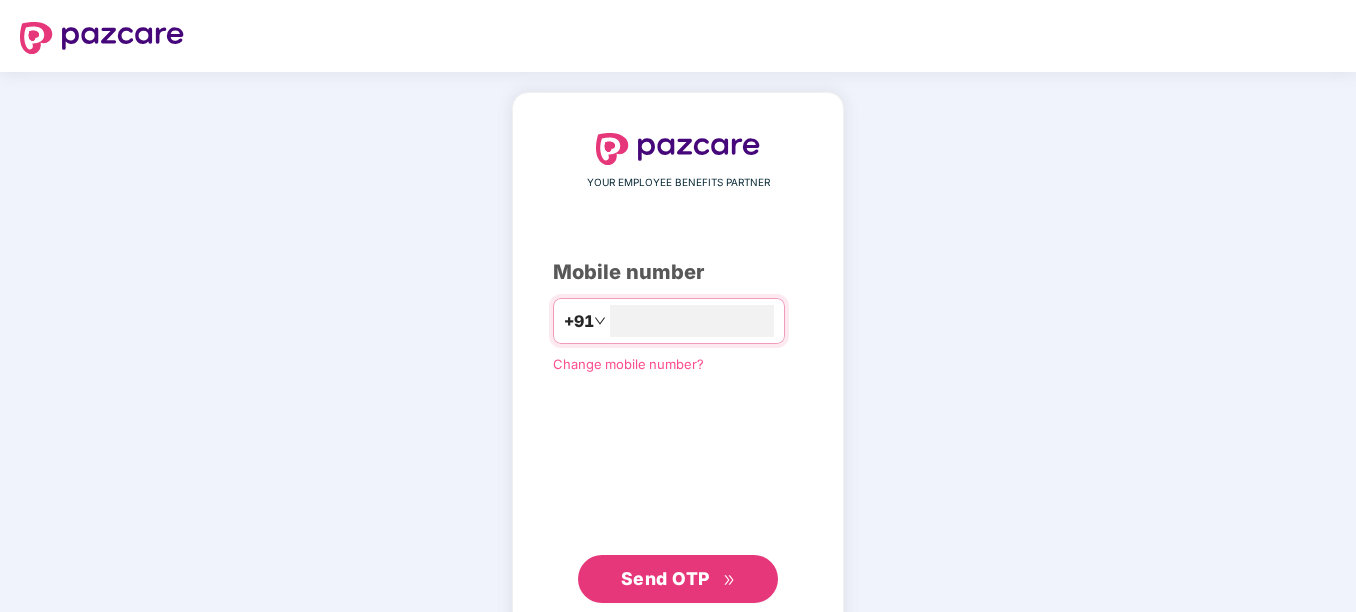 type on "**********" 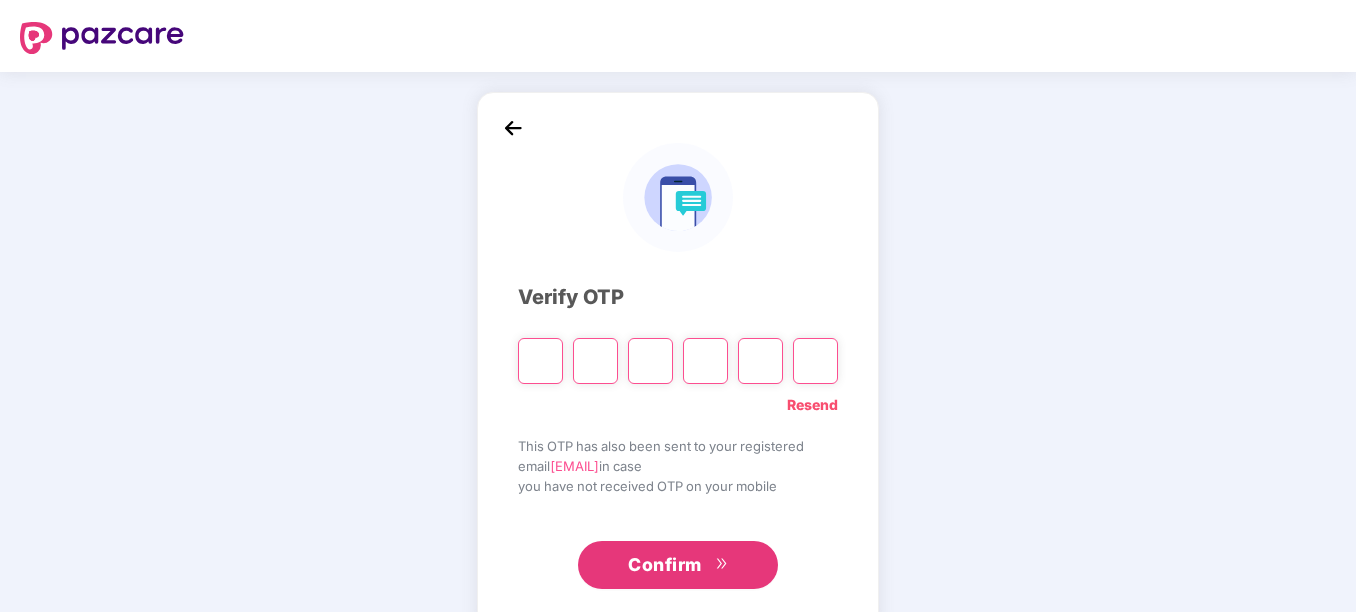 type on "*" 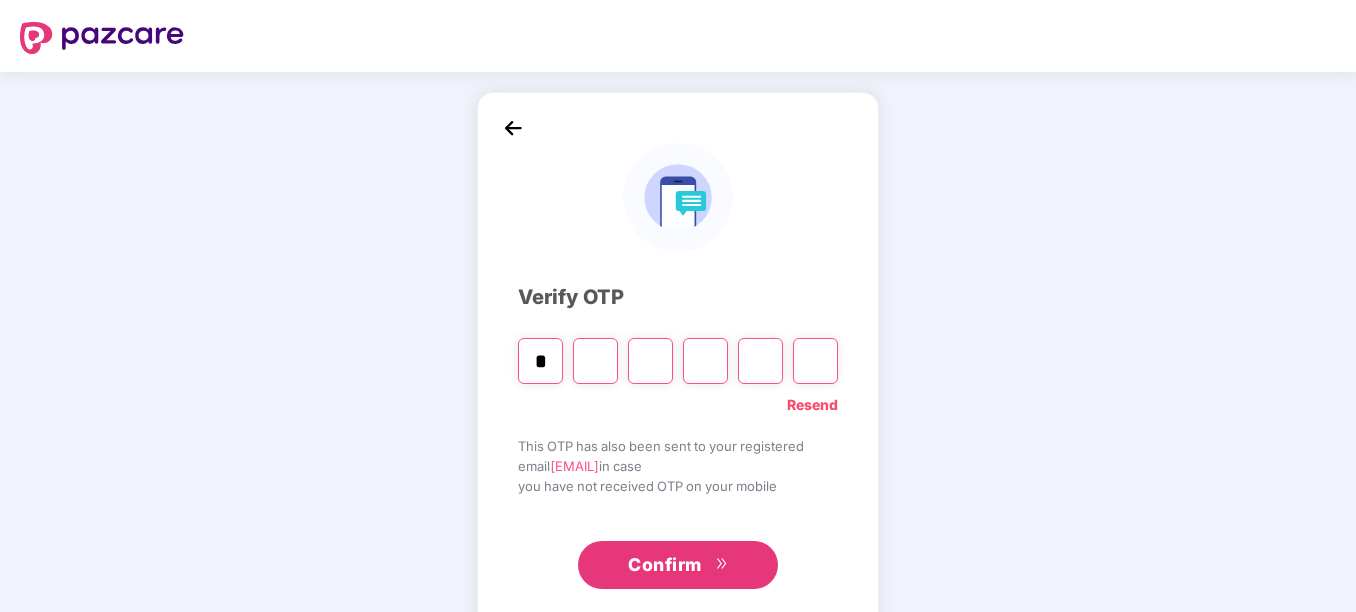 type on "*" 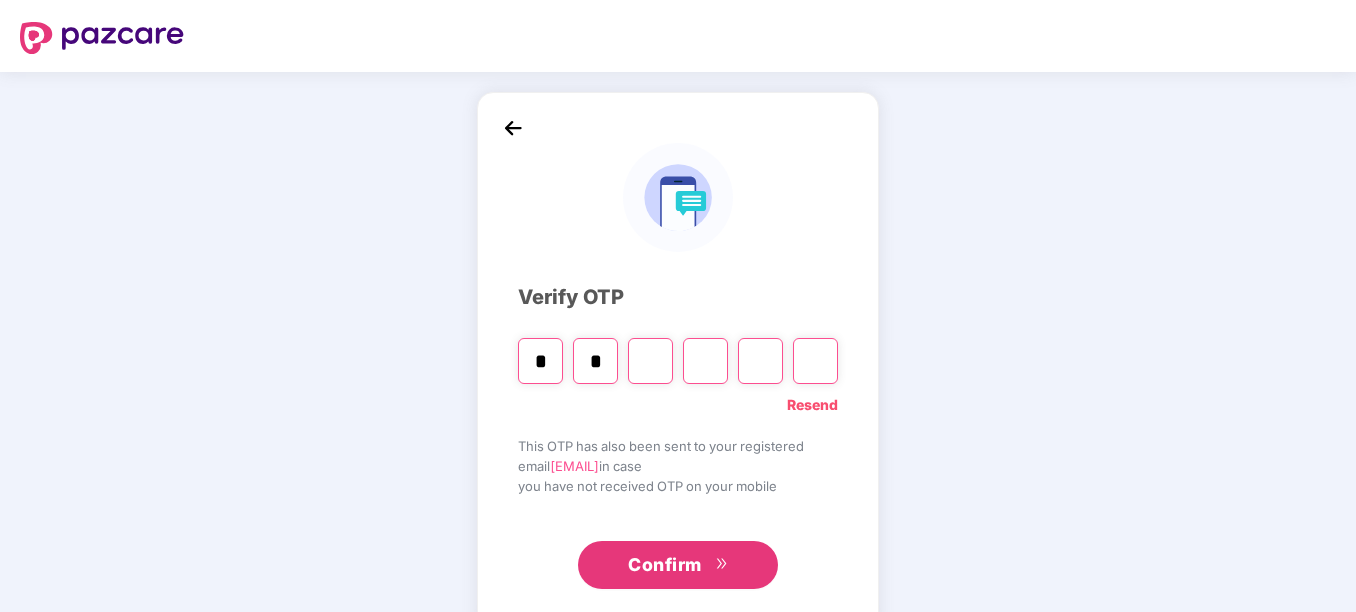 type on "*" 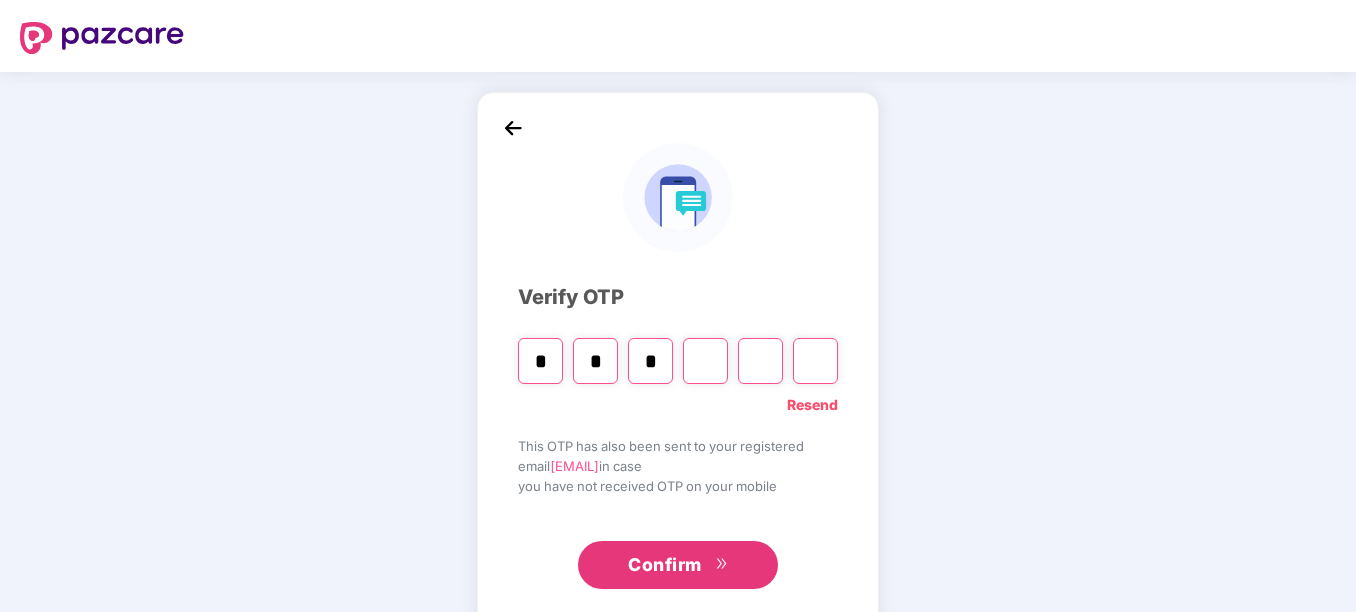 type on "*" 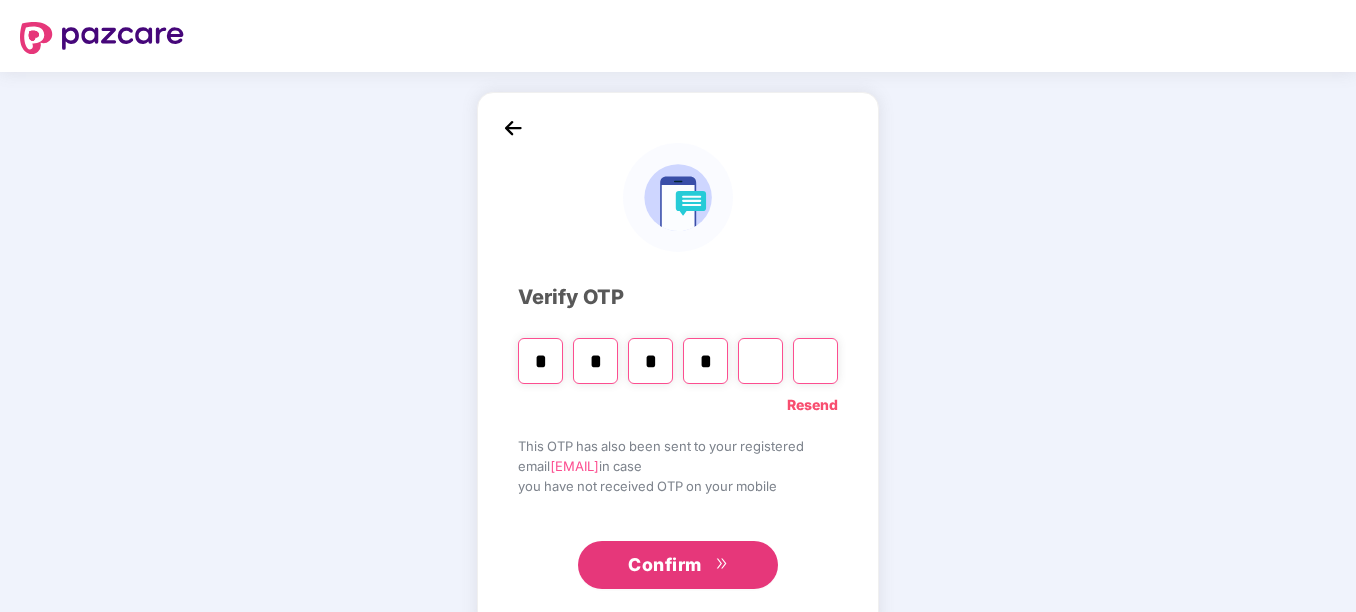 type on "*" 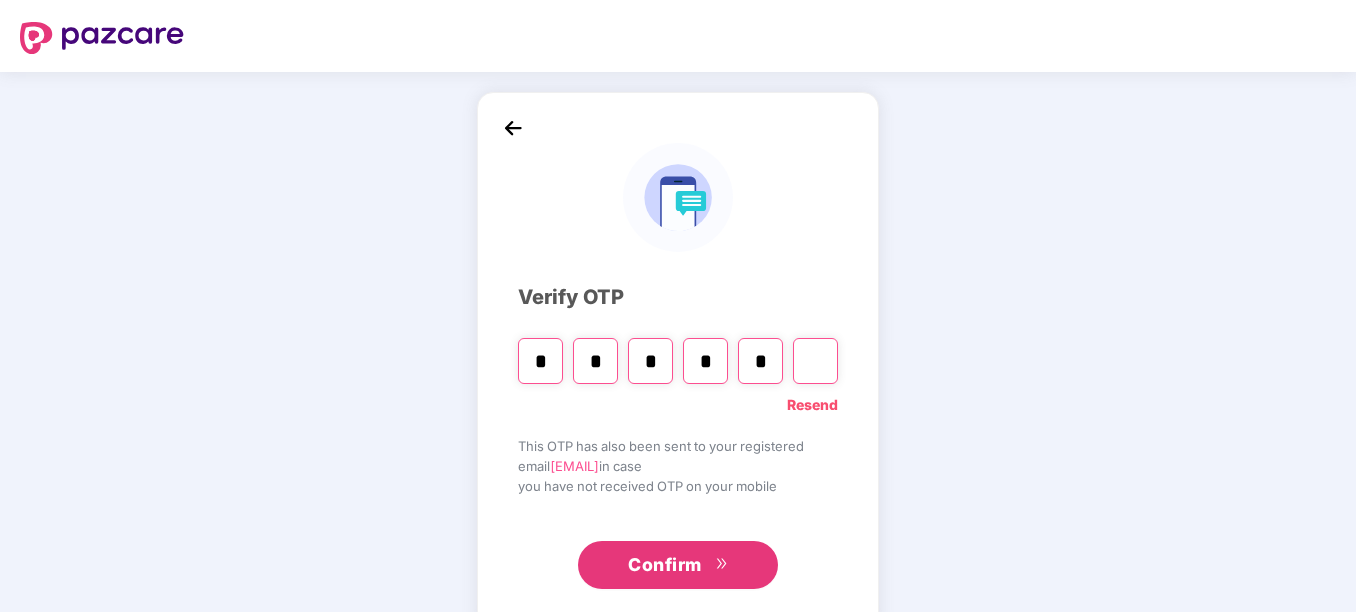 type on "*" 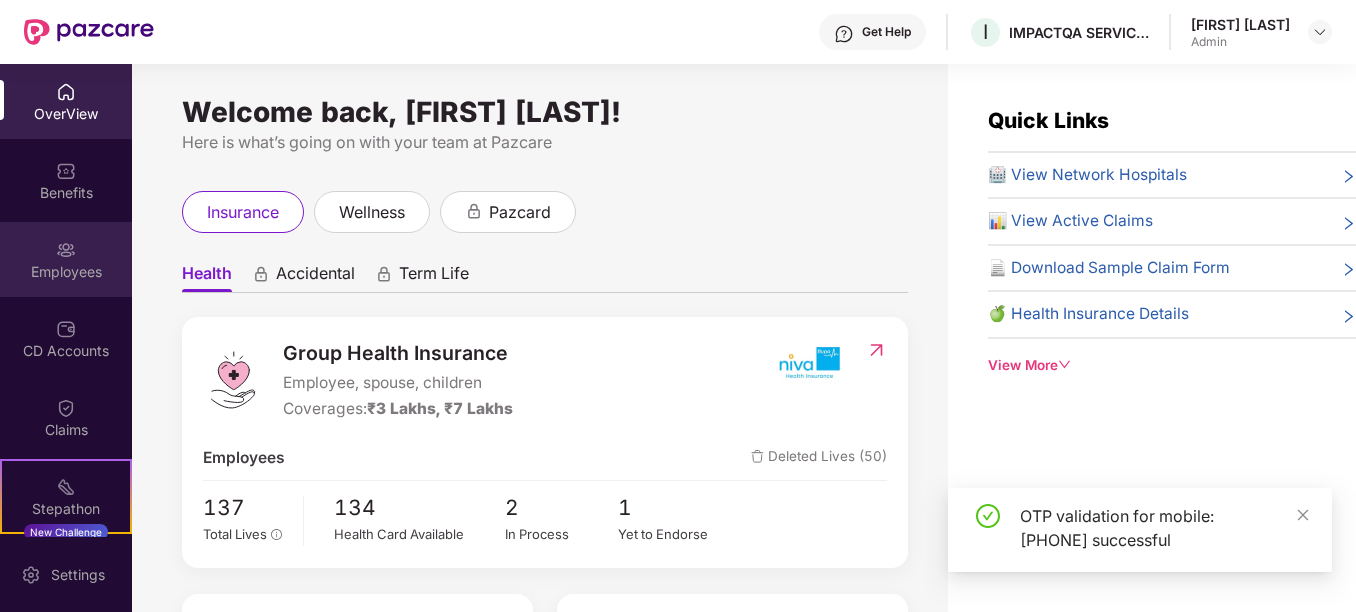 click on "Employees" at bounding box center [66, 259] 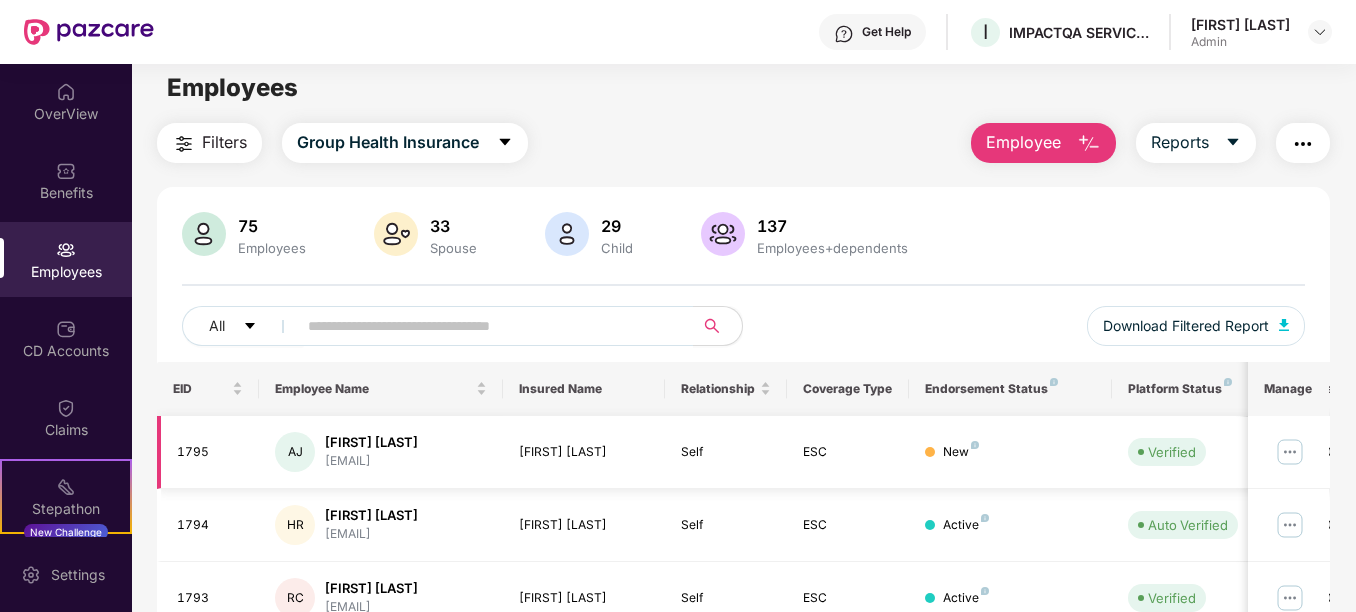 scroll, scrollTop: 0, scrollLeft: 0, axis: both 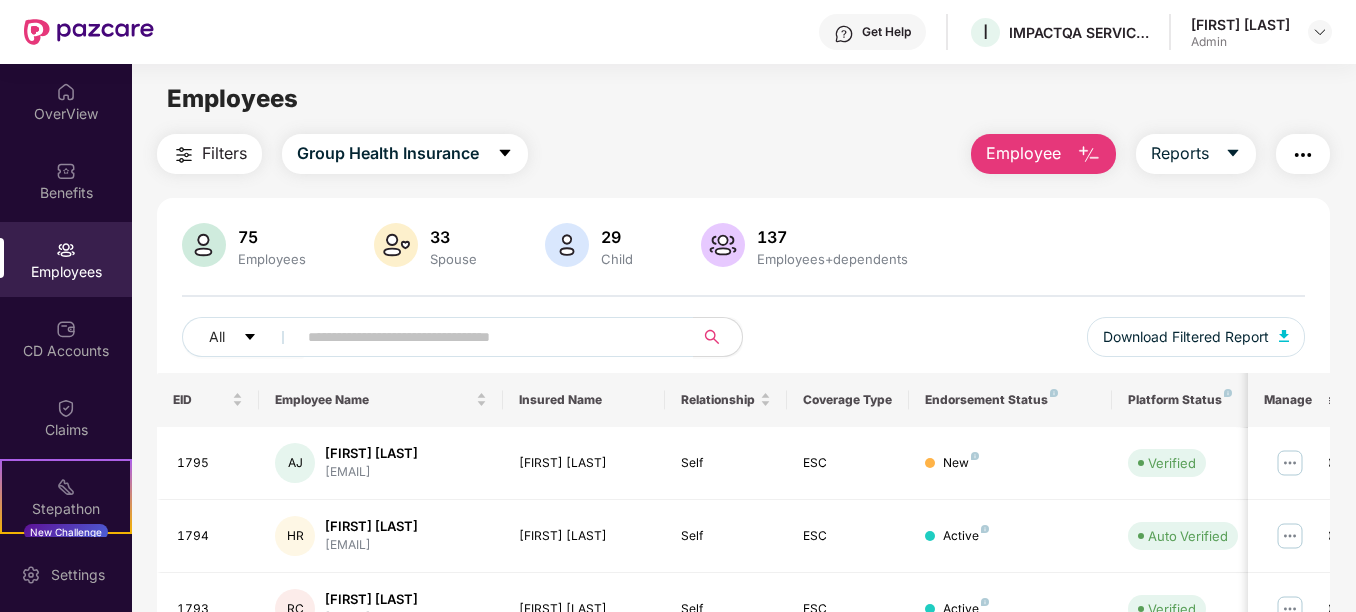 click on "Employee" at bounding box center (1023, 153) 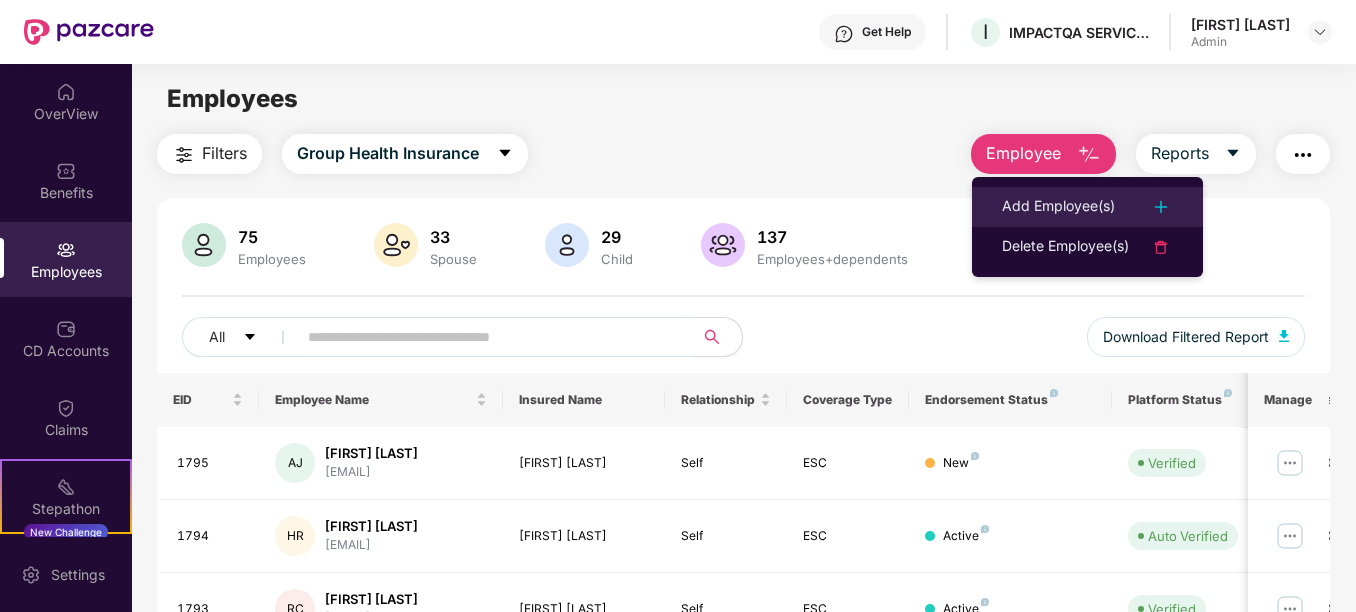 click on "Add Employee(s)" at bounding box center [1087, 207] 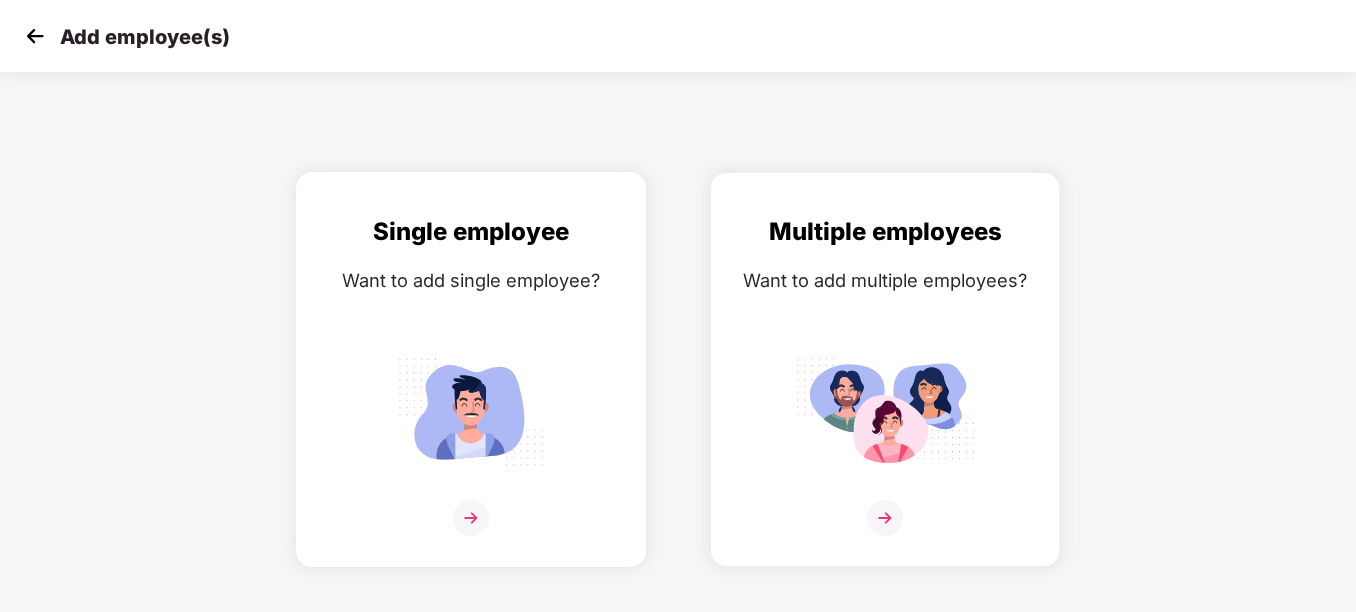 click at bounding box center [471, 411] 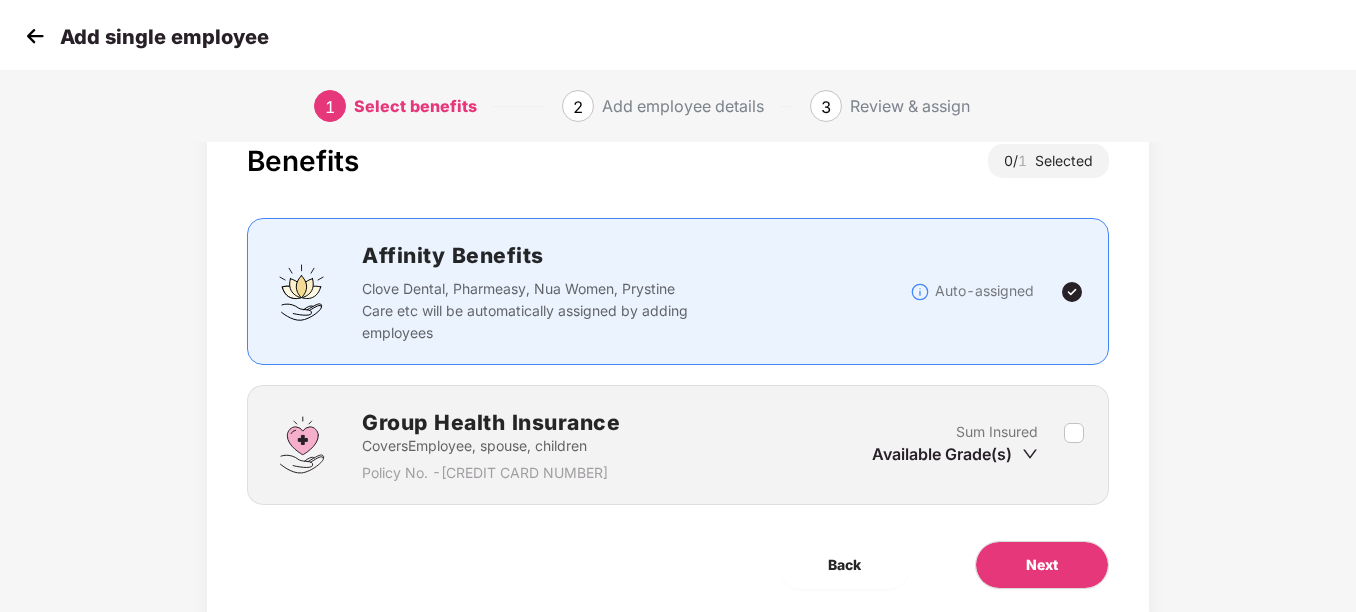 scroll, scrollTop: 127, scrollLeft: 0, axis: vertical 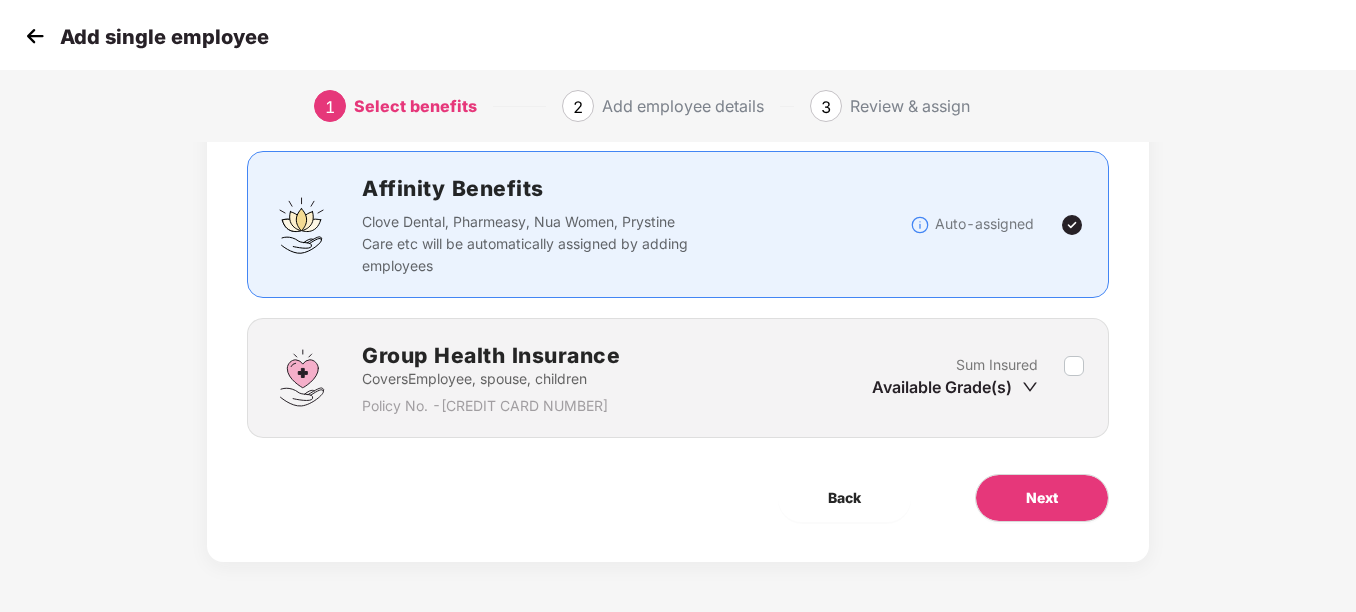 click 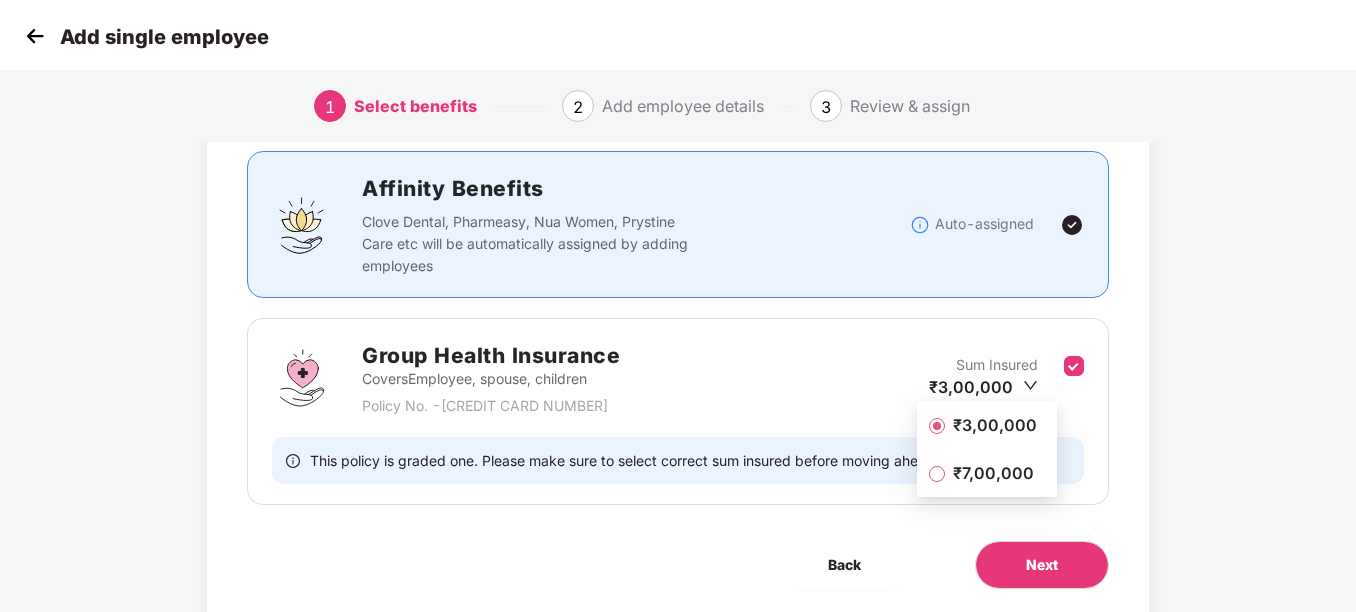 click on "₹7,00,000" at bounding box center [993, 473] 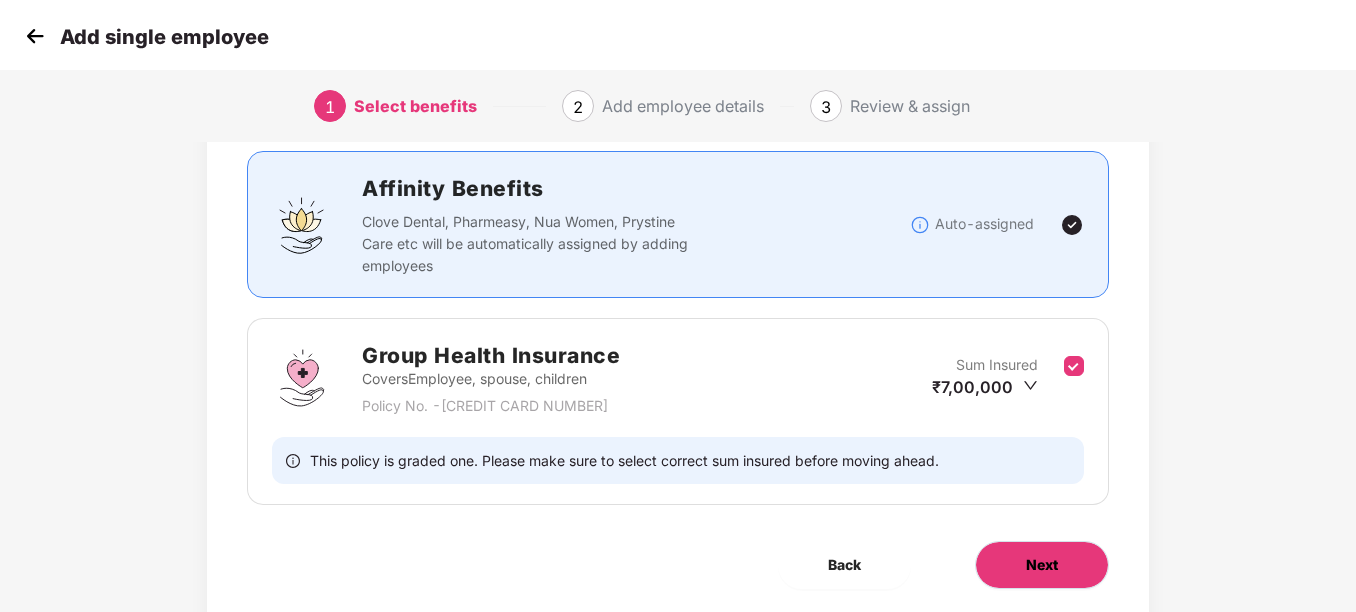 click on "Next" at bounding box center [1042, 565] 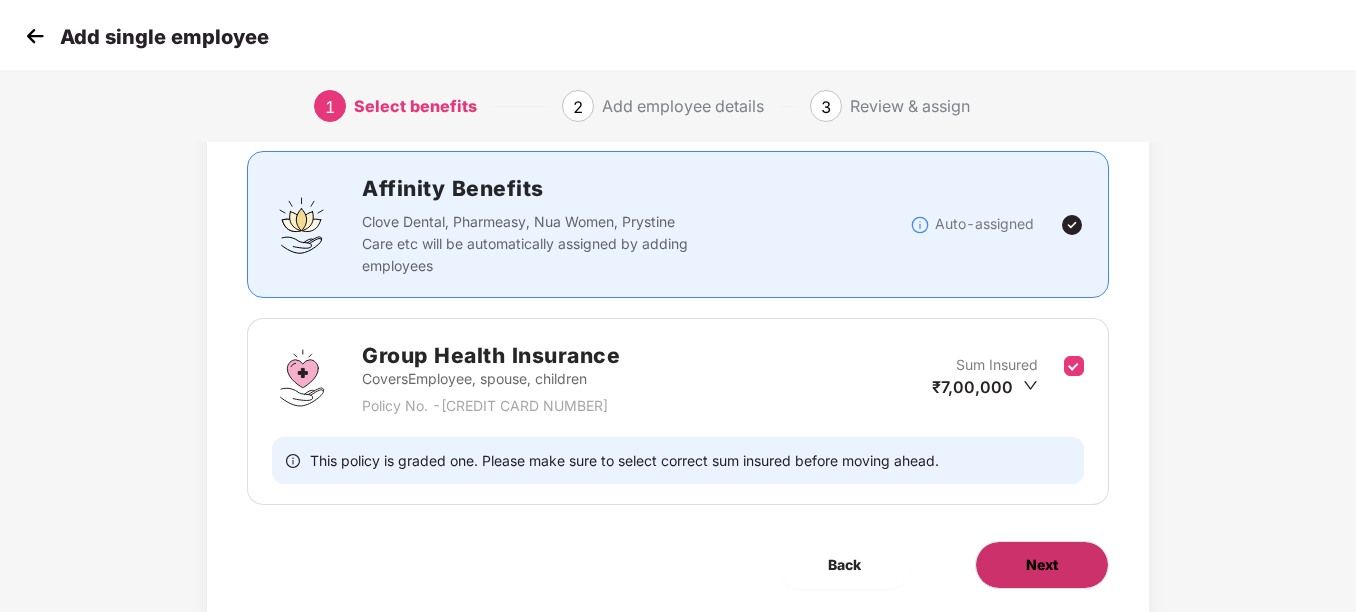 scroll, scrollTop: 0, scrollLeft: 0, axis: both 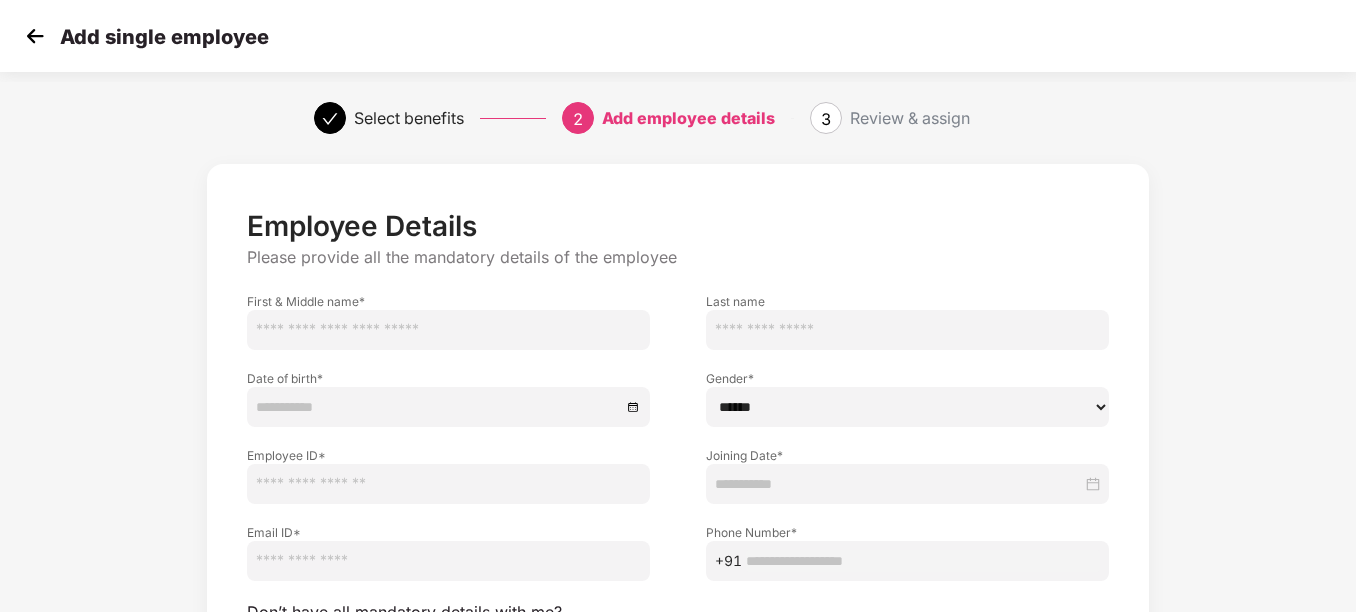 click at bounding box center (448, 330) 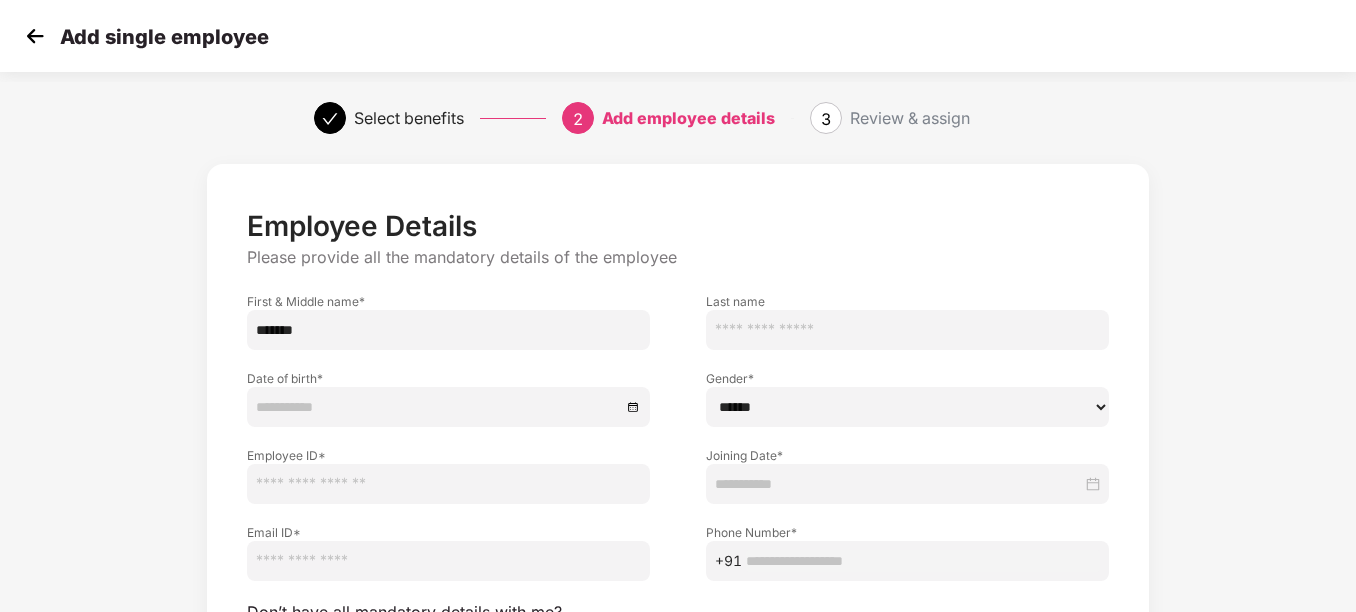 type on "*******" 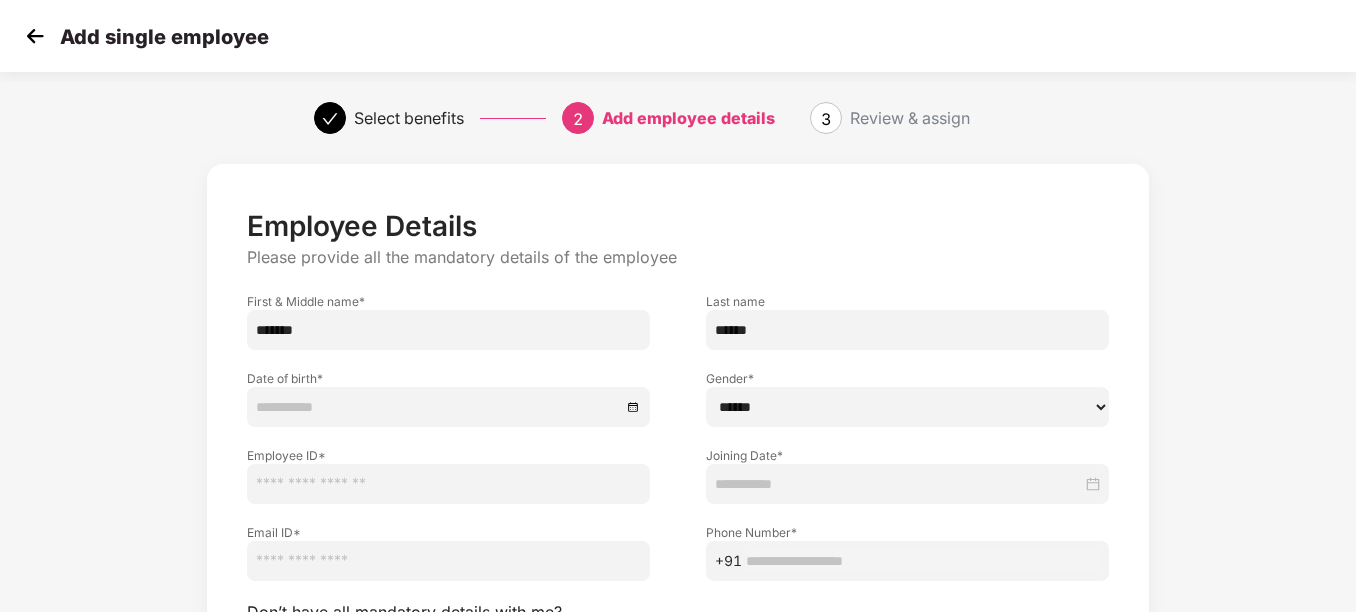 type on "******" 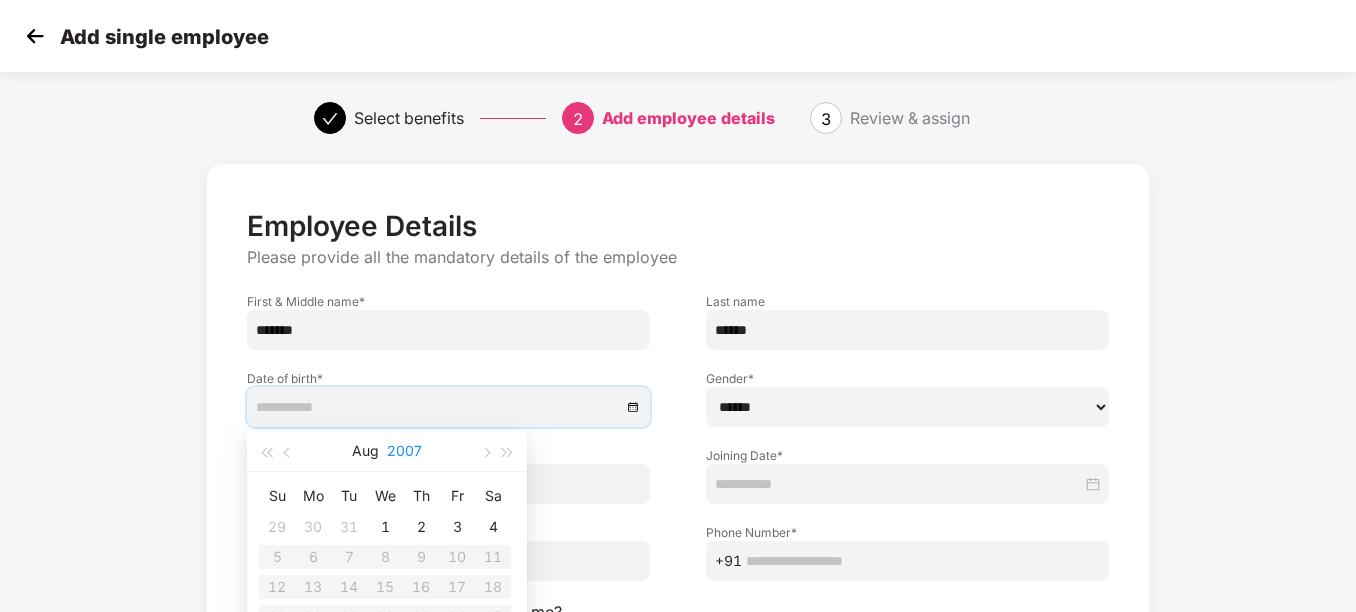 click on "2007" at bounding box center [404, 451] 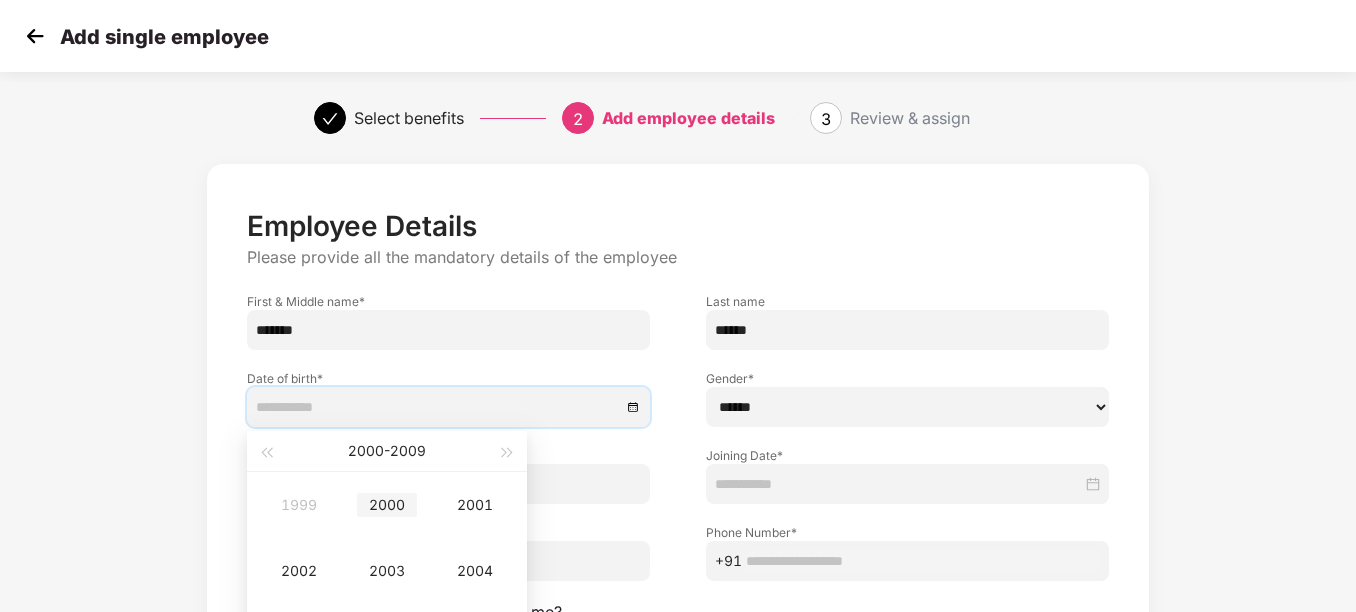 type on "**********" 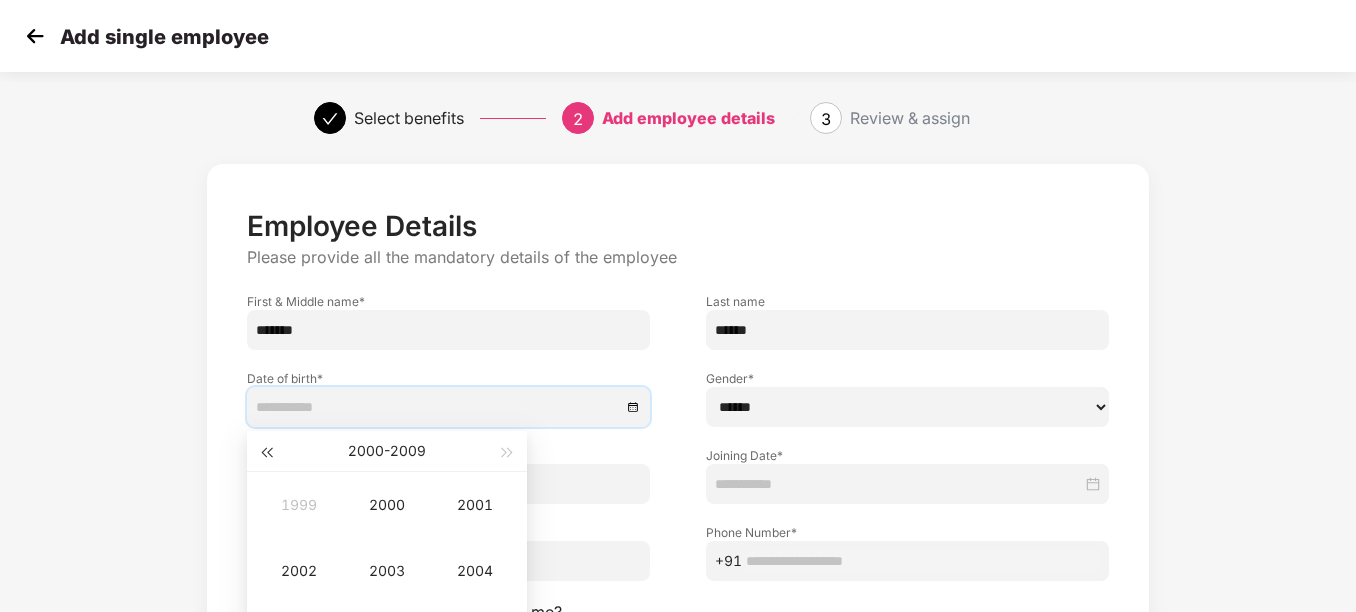 click at bounding box center [266, 451] 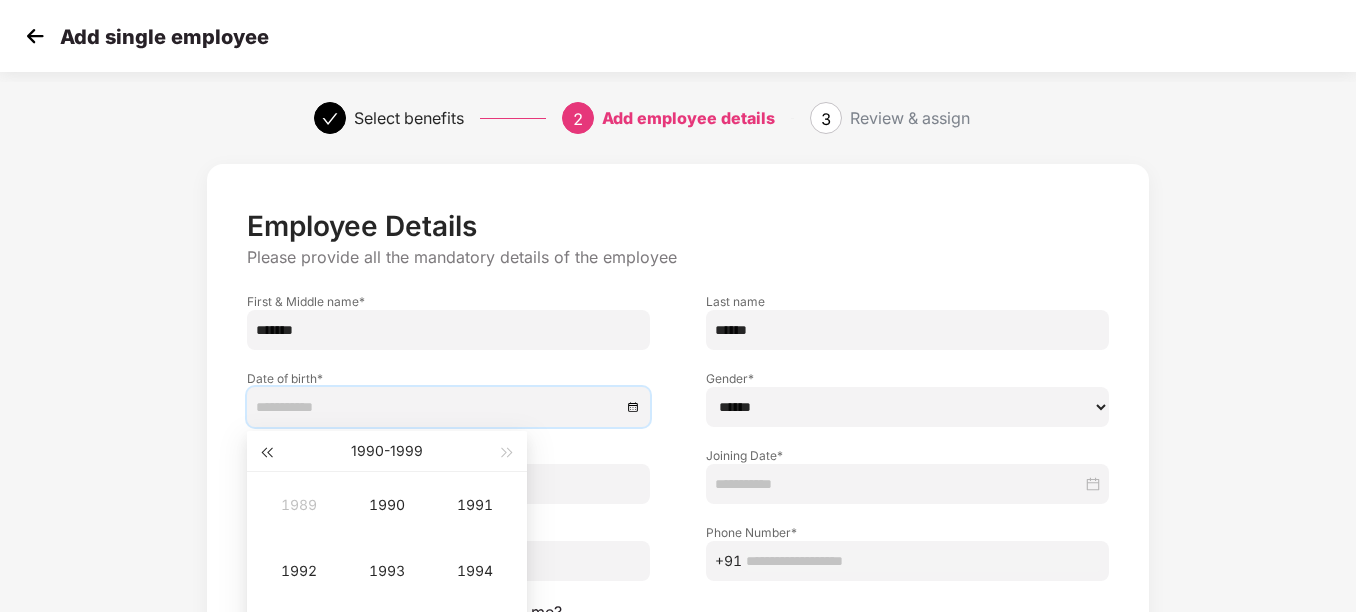 click at bounding box center [266, 453] 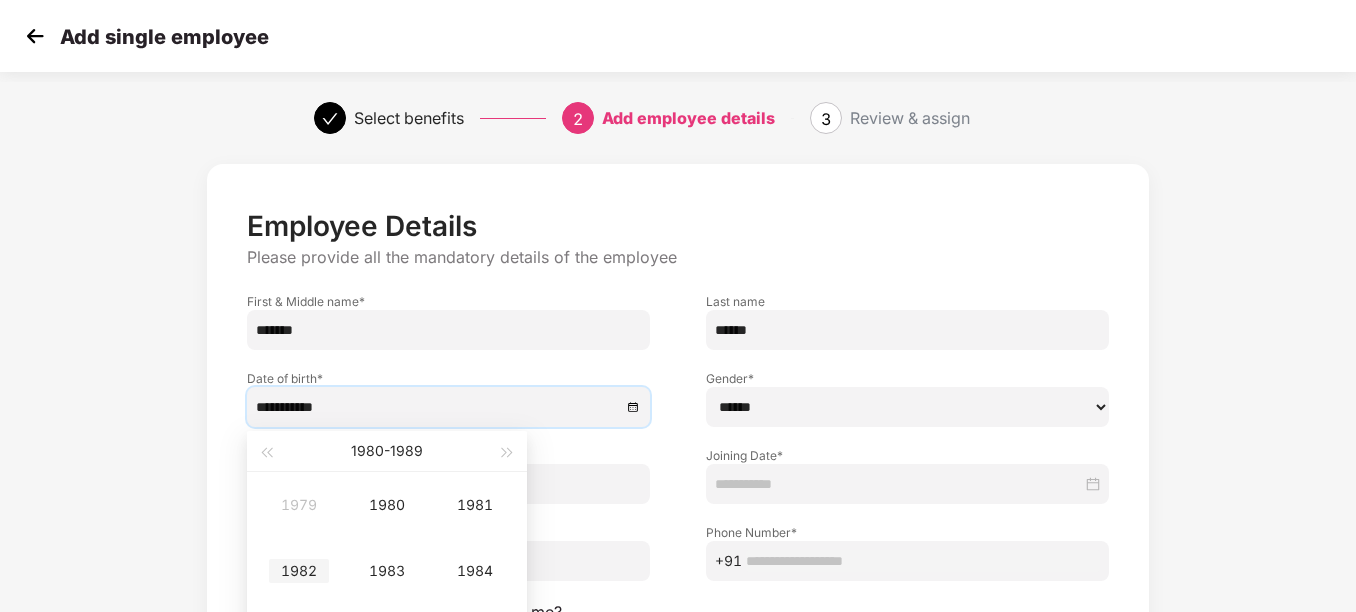 type on "**********" 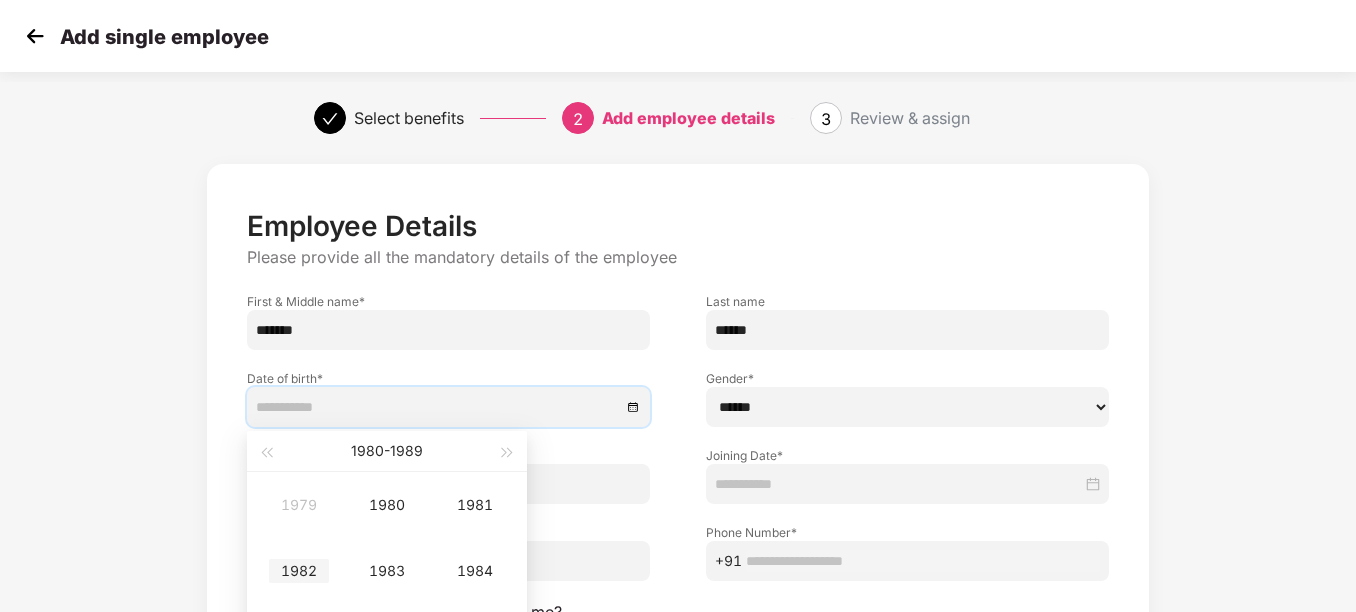 click on "1982" at bounding box center [299, 571] 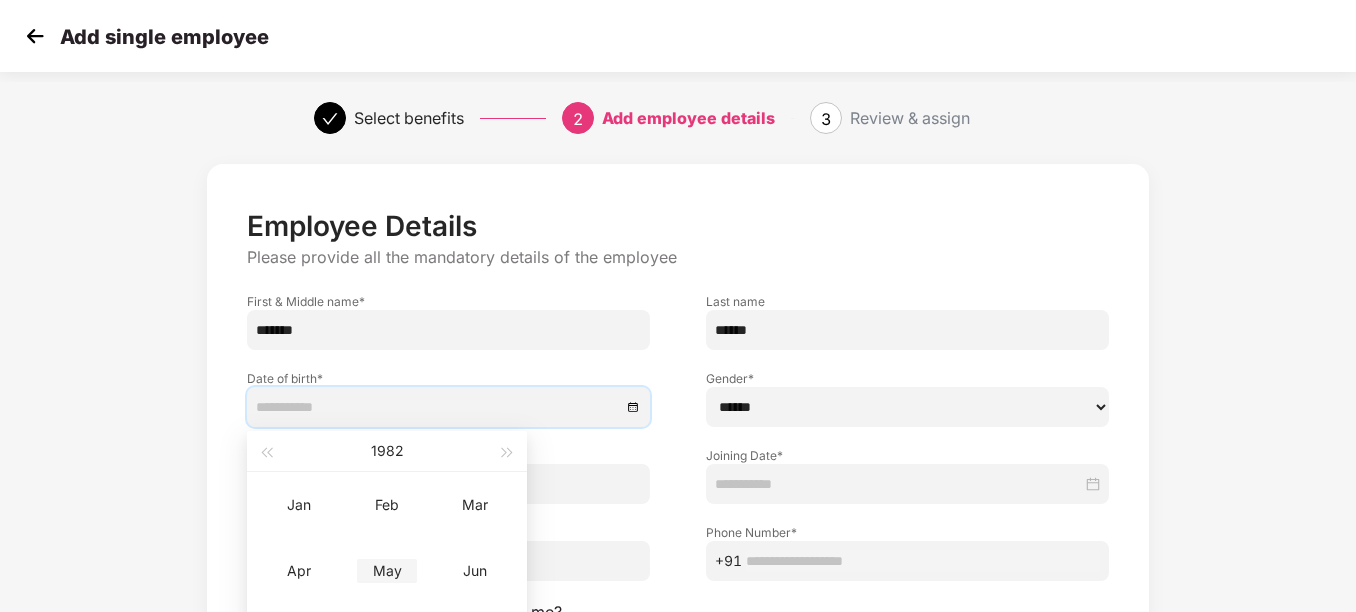type on "**********" 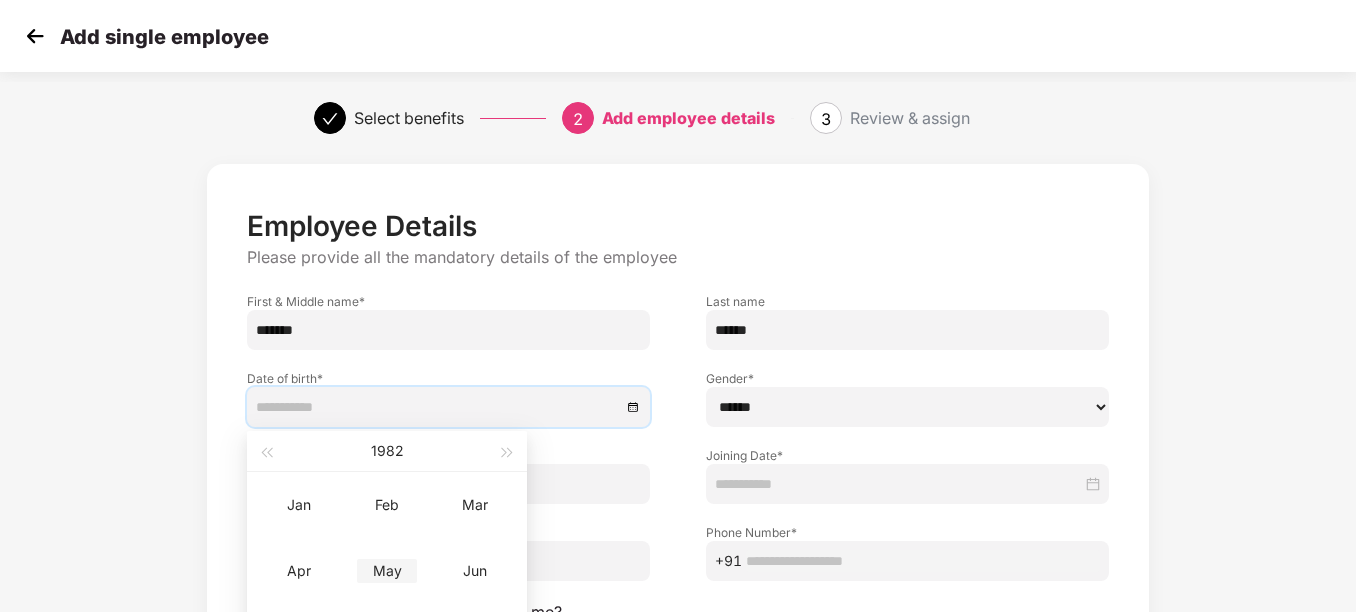 click on "May" at bounding box center (387, 571) 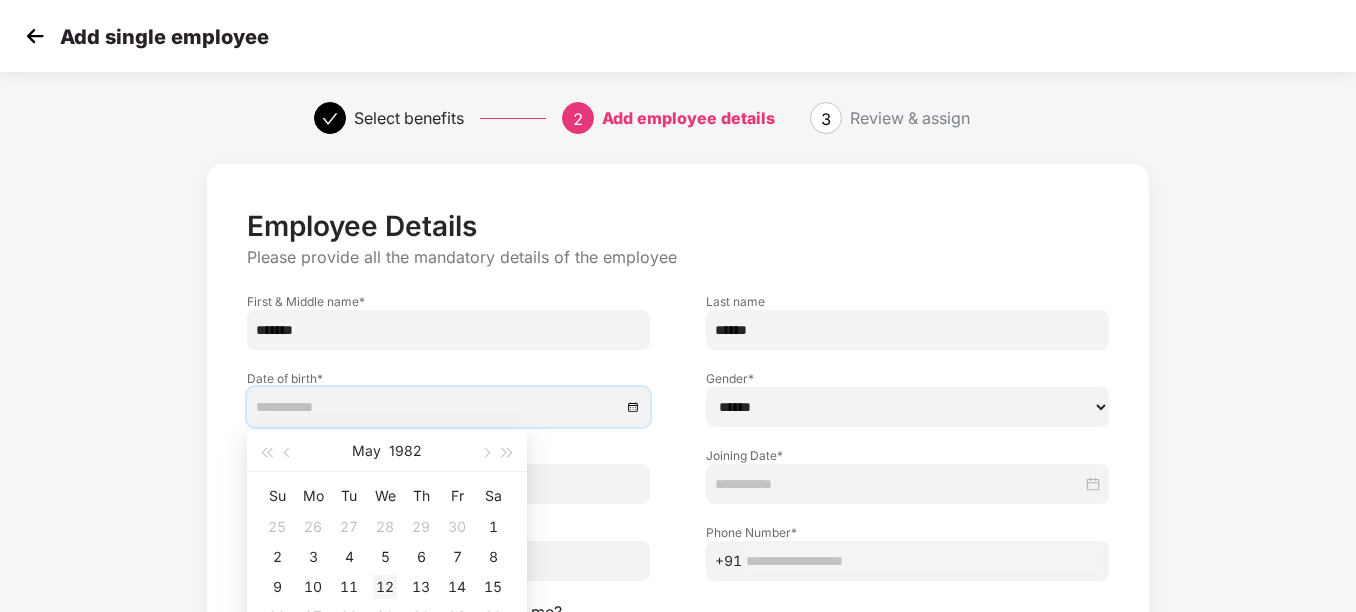 type on "**********" 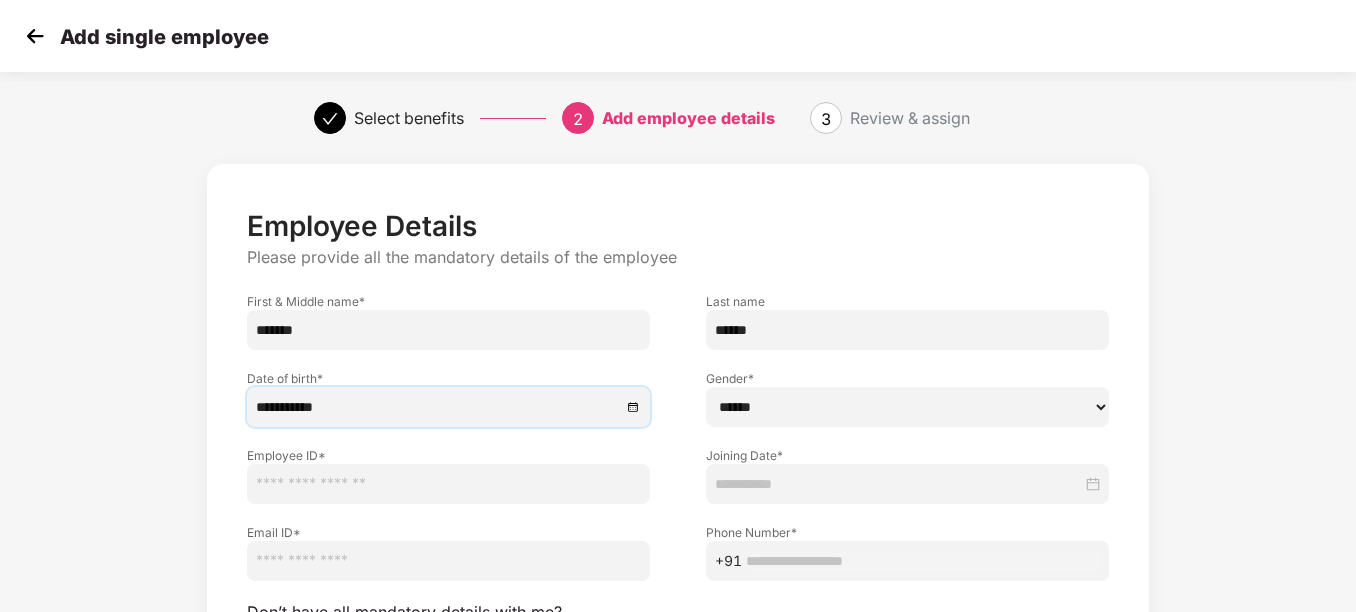 scroll, scrollTop: 100, scrollLeft: 0, axis: vertical 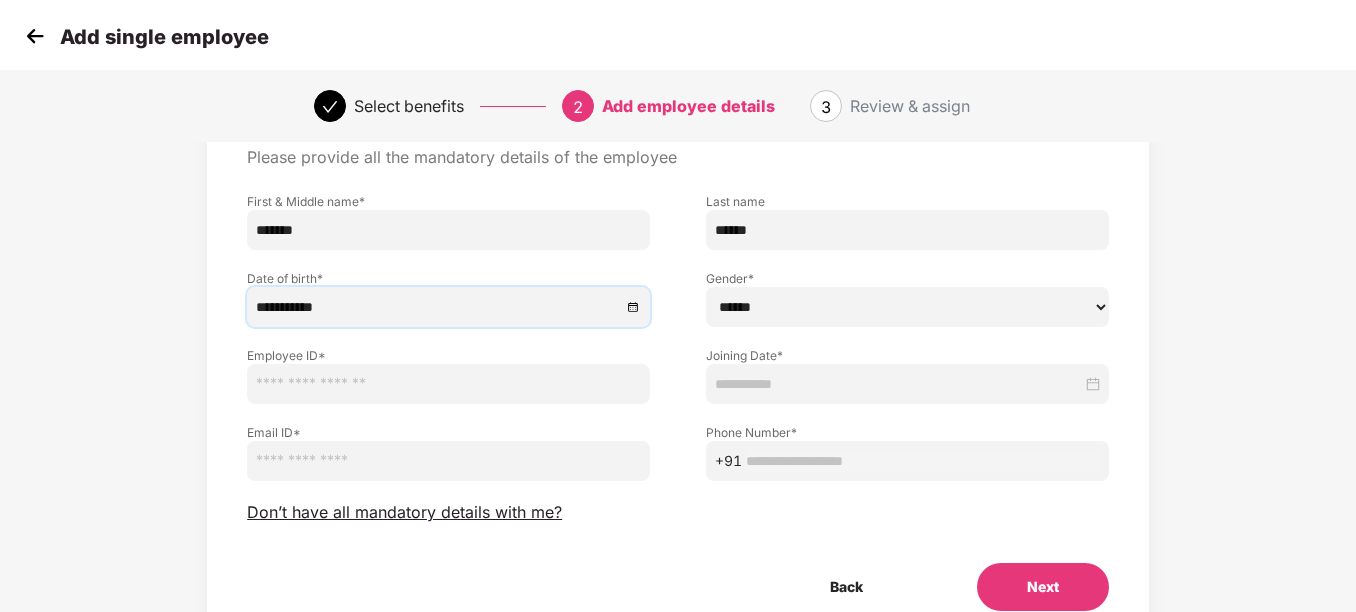 click at bounding box center (907, 384) 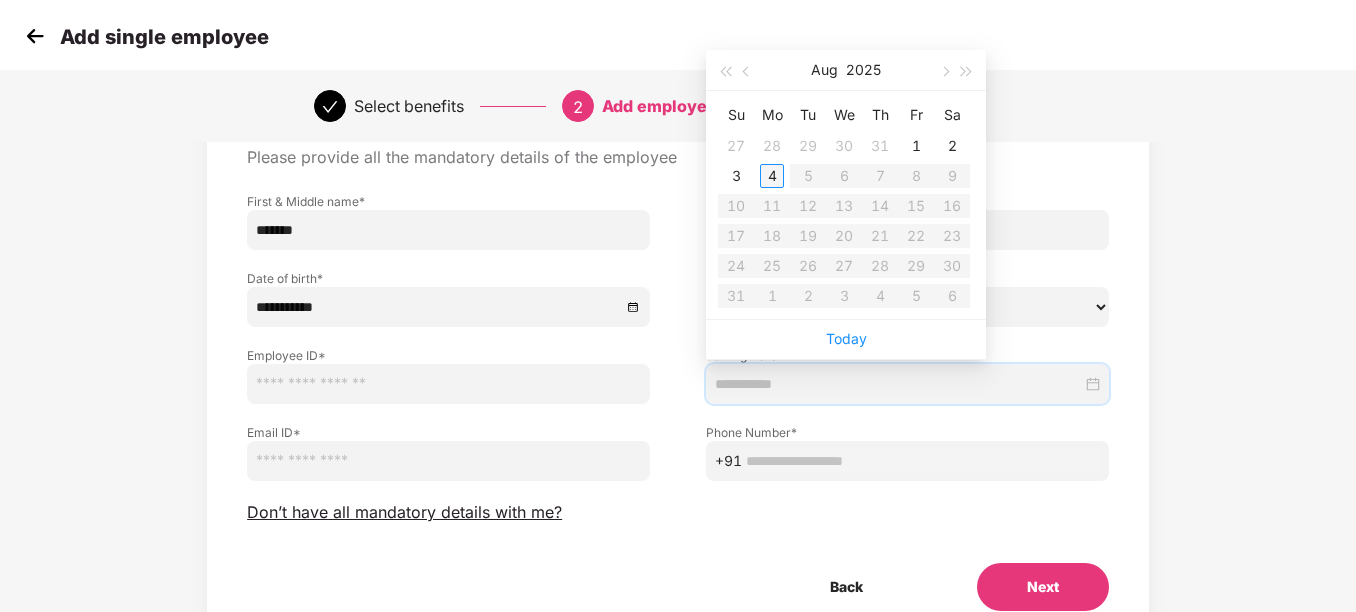 type on "**********" 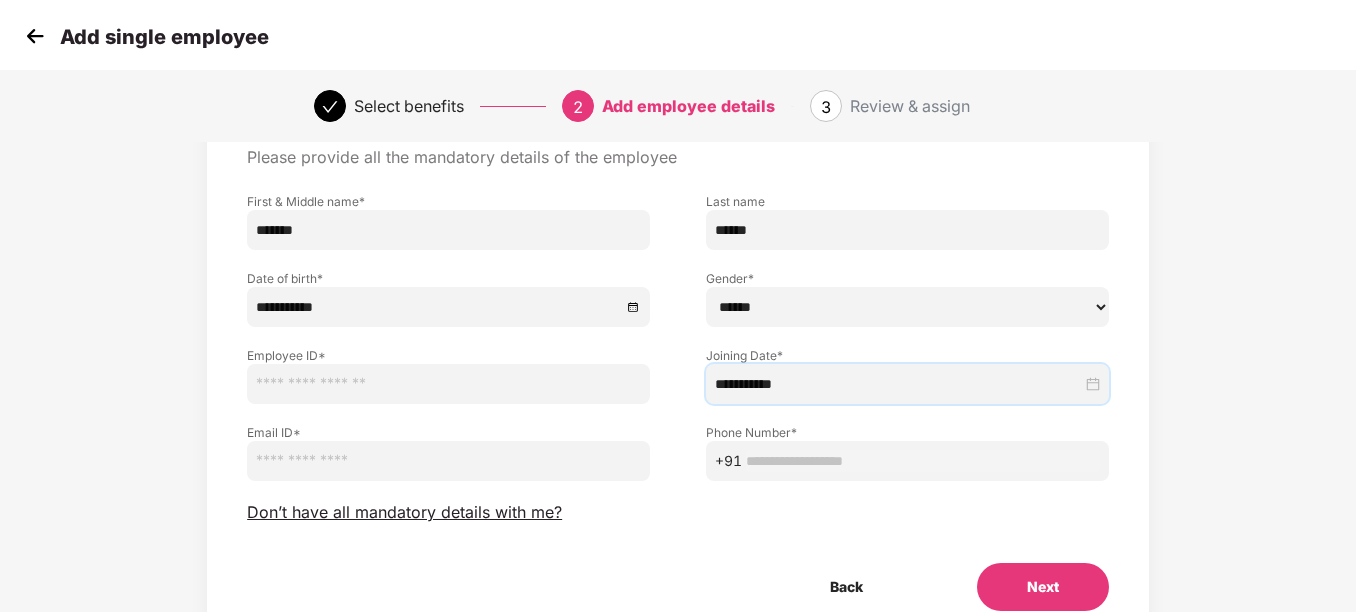 click at bounding box center [448, 384] 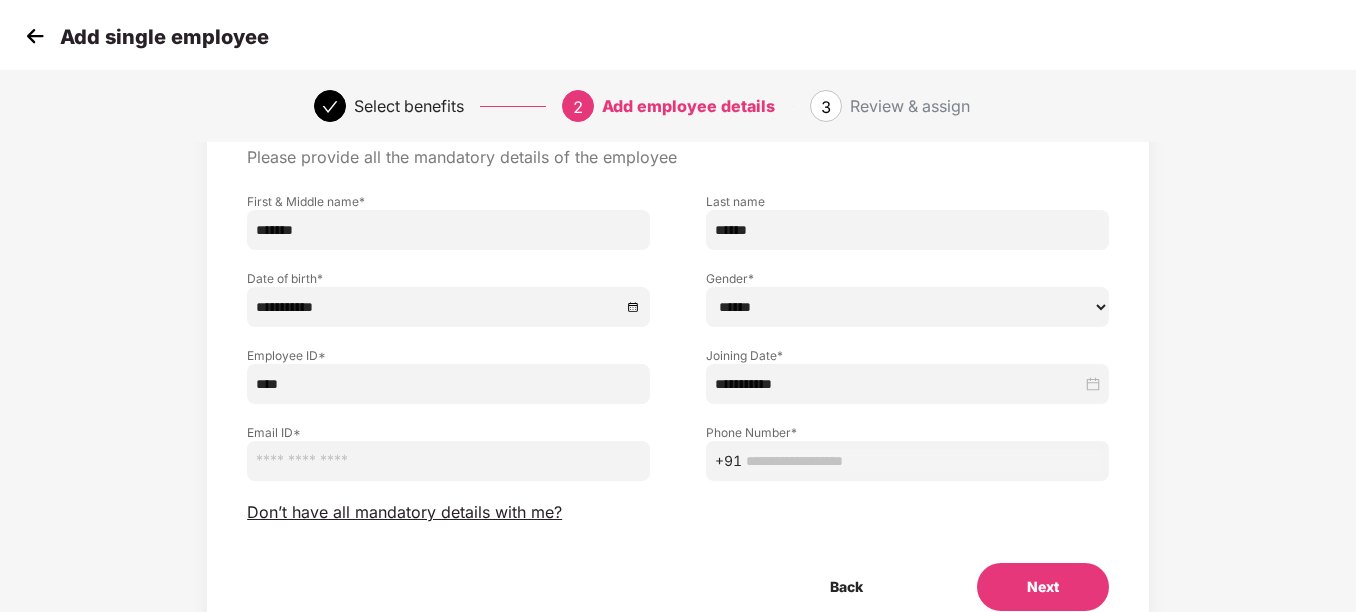 type on "****" 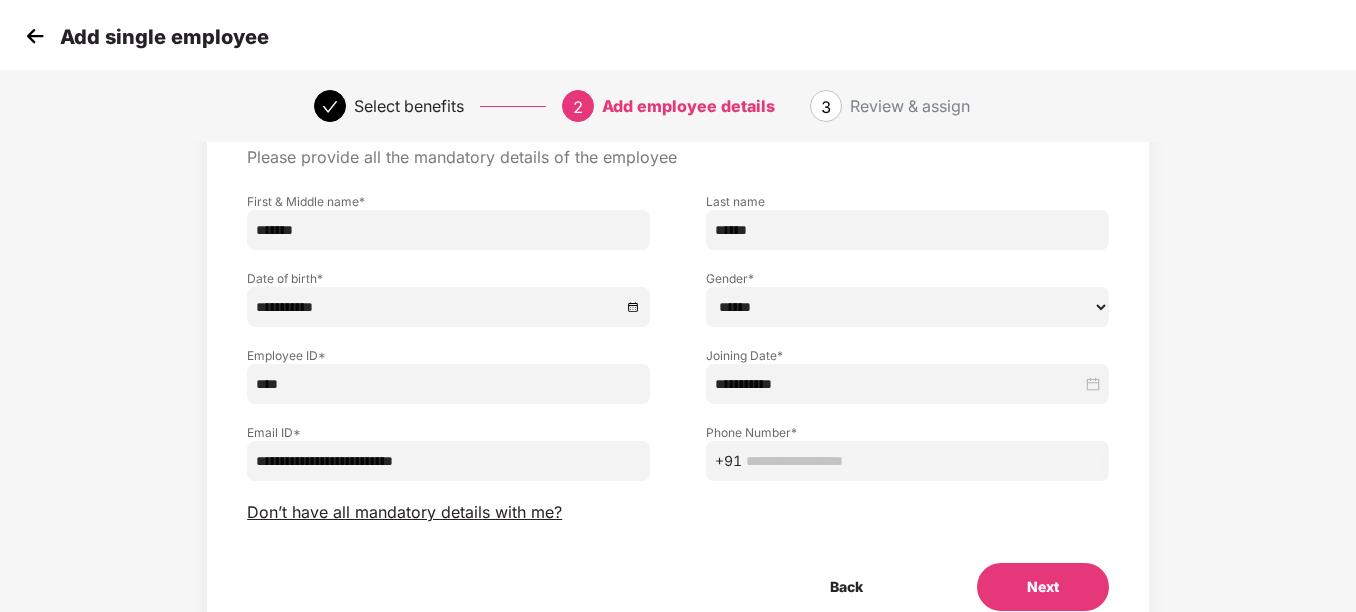 click on "**********" at bounding box center [448, 461] 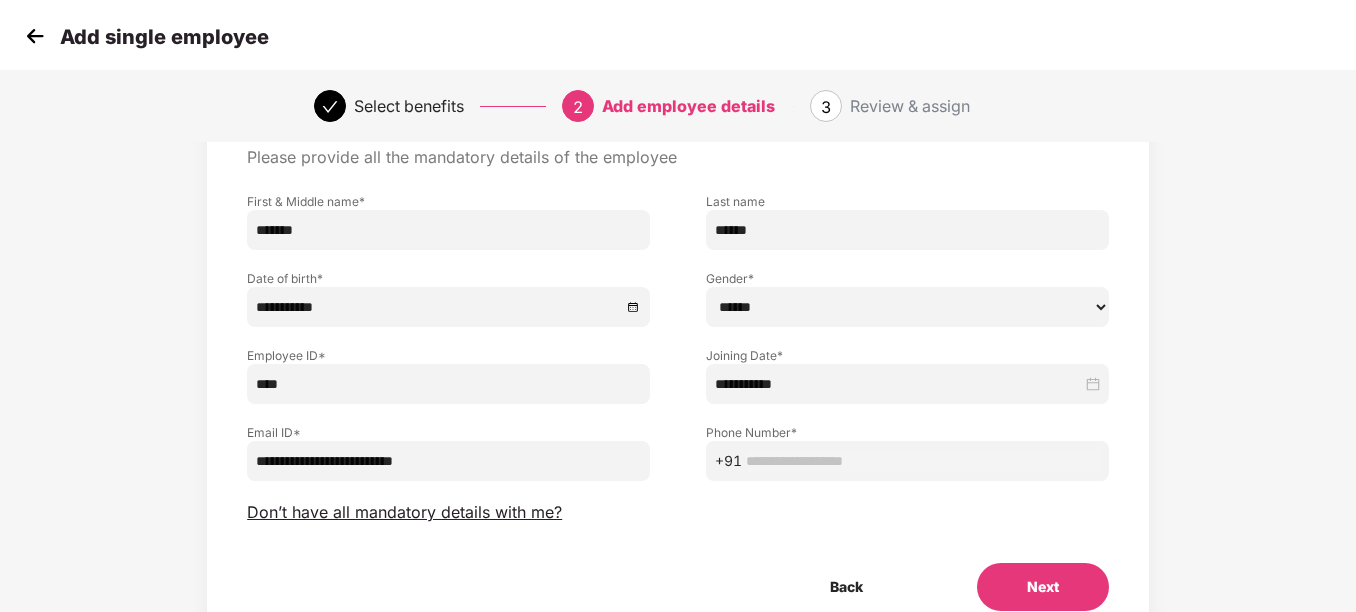 type on "**********" 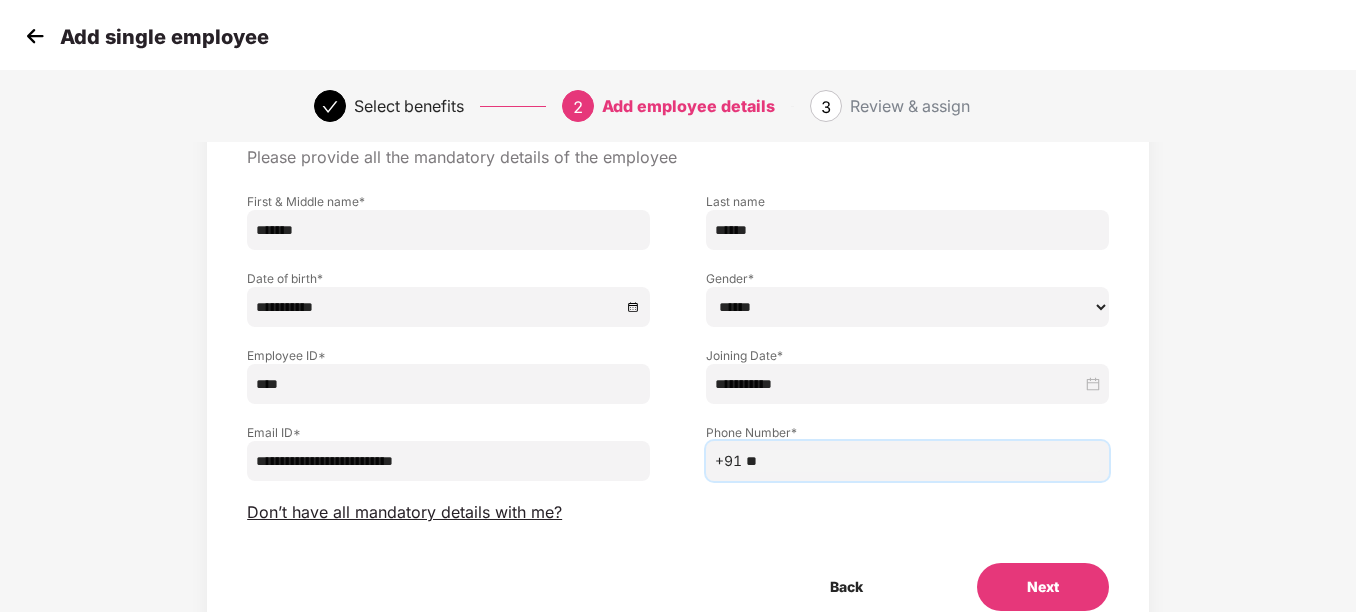 type on "*" 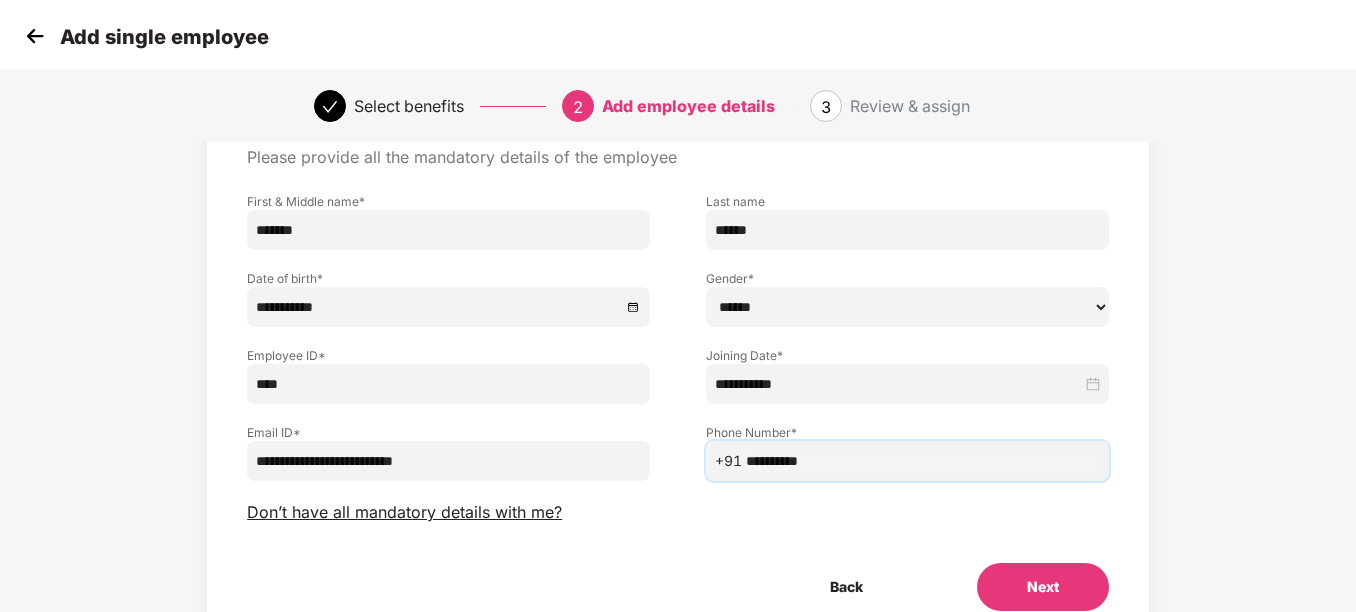 type on "**********" 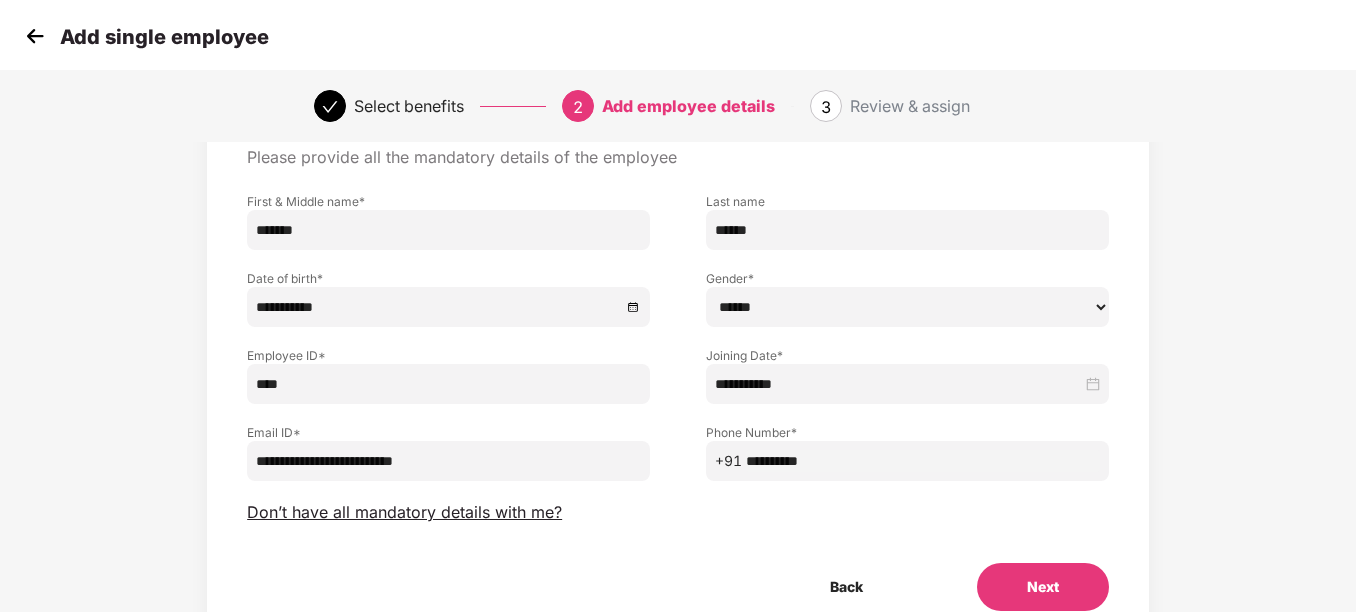 click on "Employee Details Please provide all the mandatory details of the employee First & Middle name  * [NAME] Last name *[NAME] Date of birth  * [DATE] Gender  * [GENDER] [NAME] [NAME] Employee ID  * [ID] Joining Date  * [DATE] Email ID  * [EMAIL] Phone Number  * [PHONE] Don’t have all mandatory details with me? Back Next" at bounding box center [678, 360] 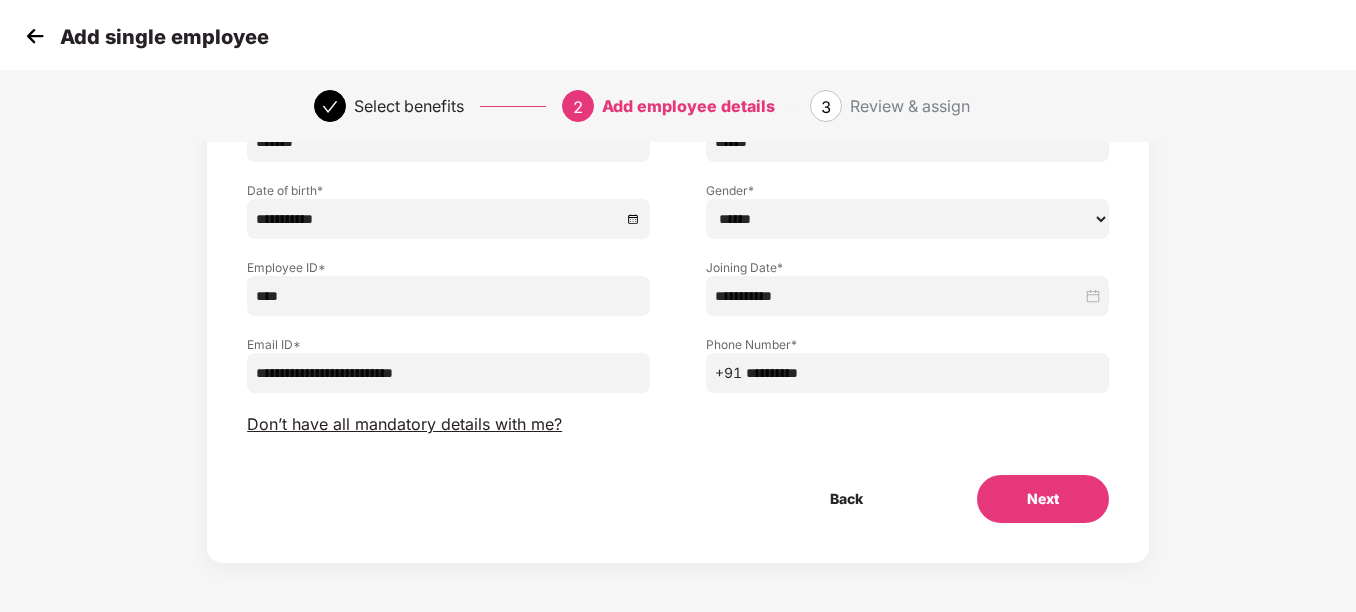 scroll, scrollTop: 189, scrollLeft: 0, axis: vertical 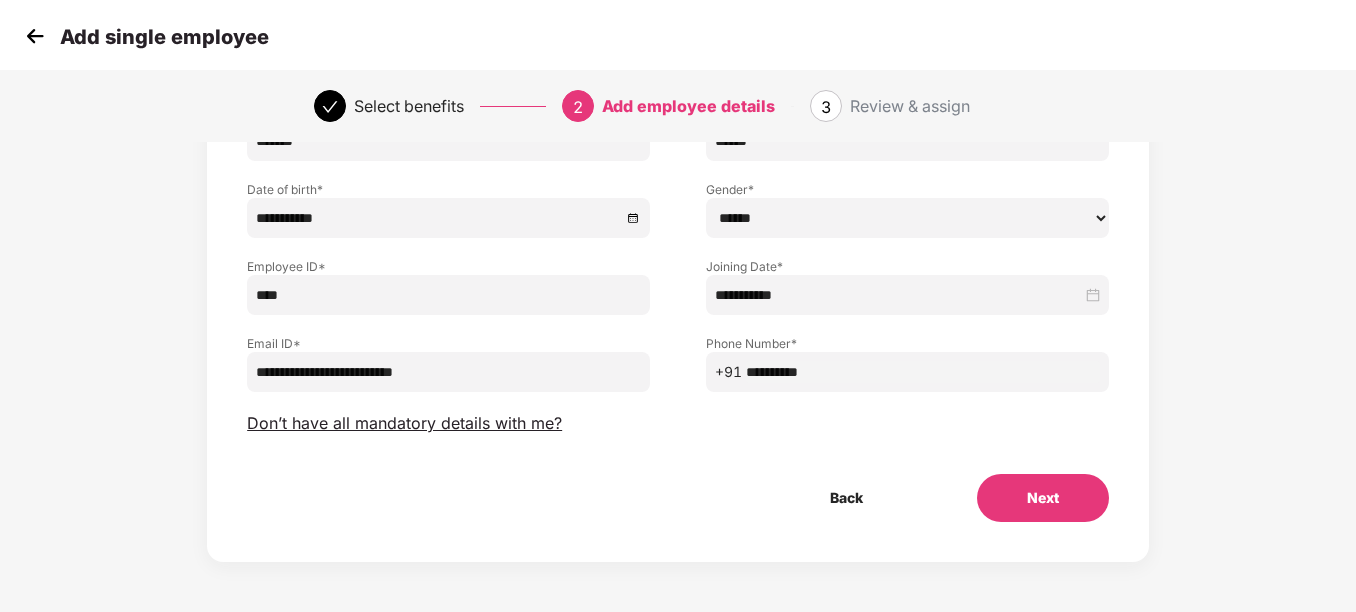 click on "Next" at bounding box center [1043, 498] 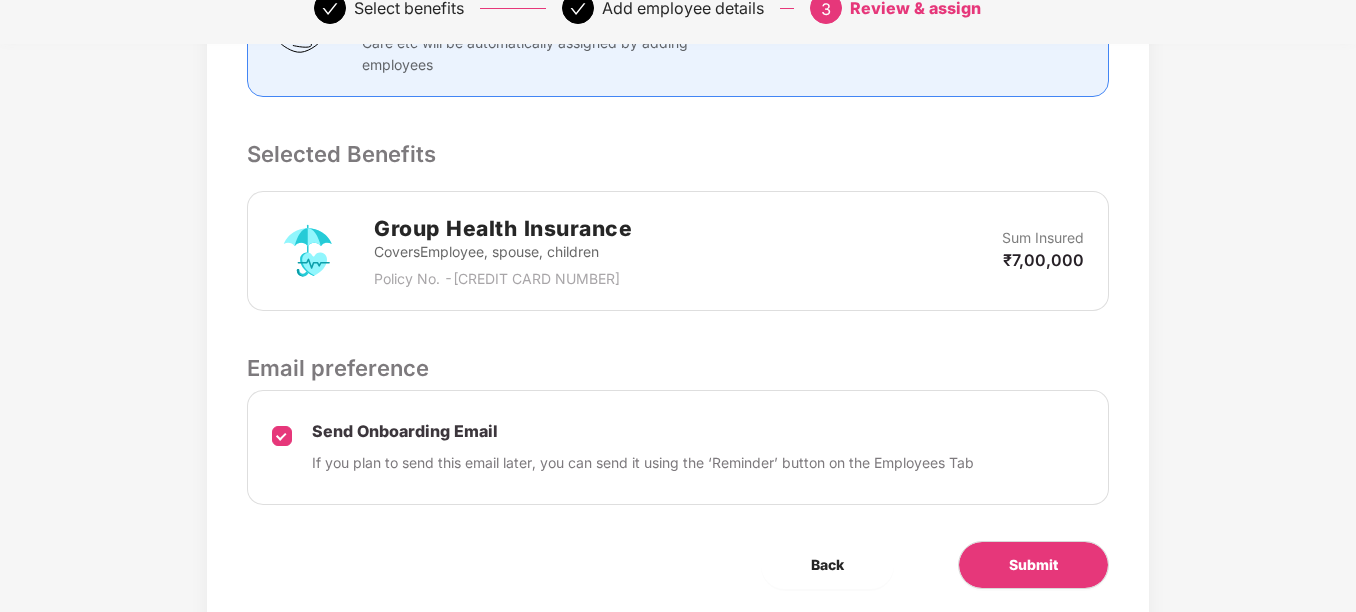 scroll, scrollTop: 635, scrollLeft: 0, axis: vertical 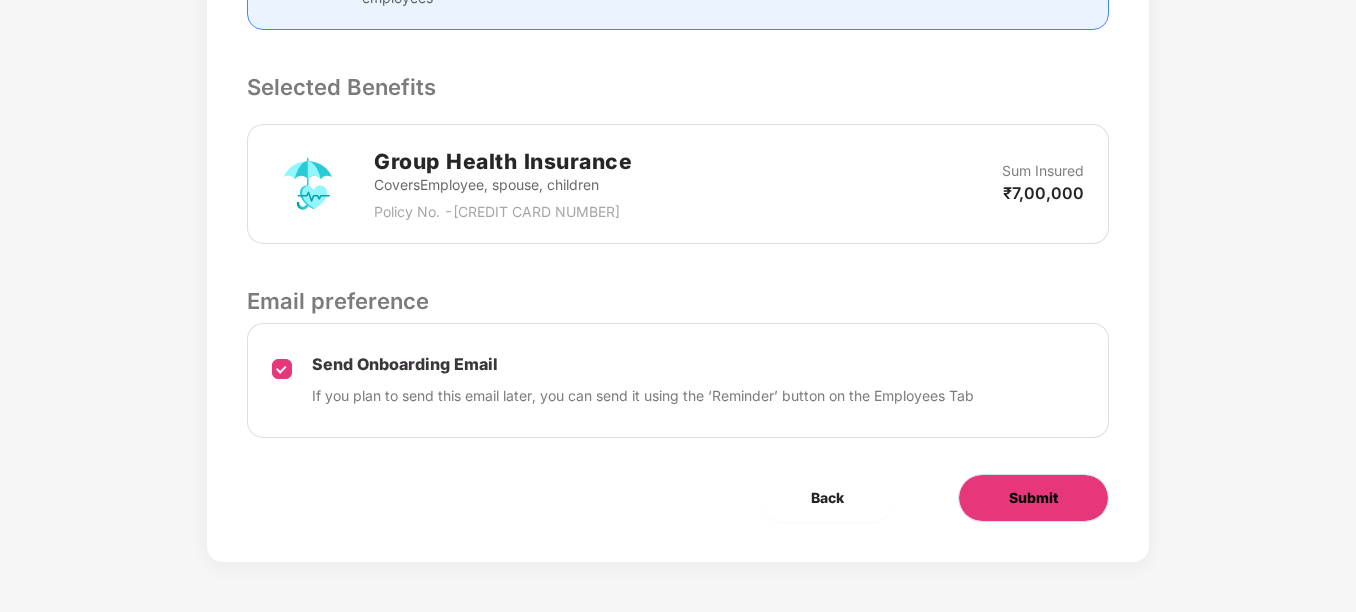 click on "Submit" at bounding box center (1033, 498) 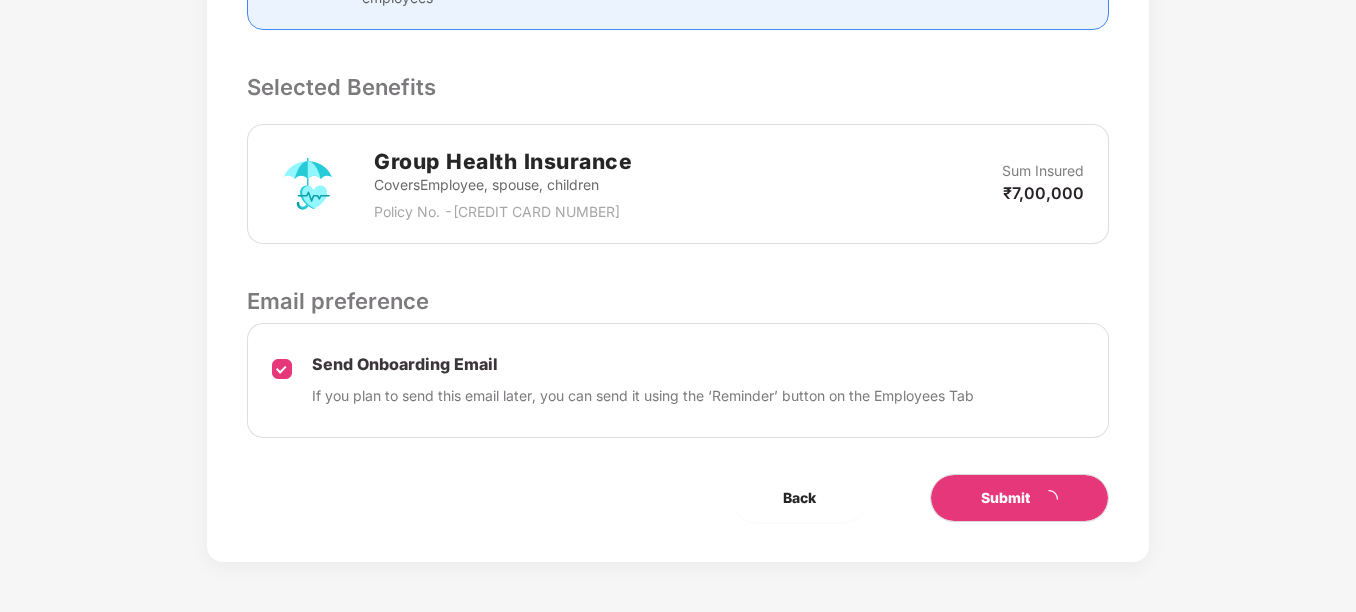 scroll, scrollTop: 0, scrollLeft: 0, axis: both 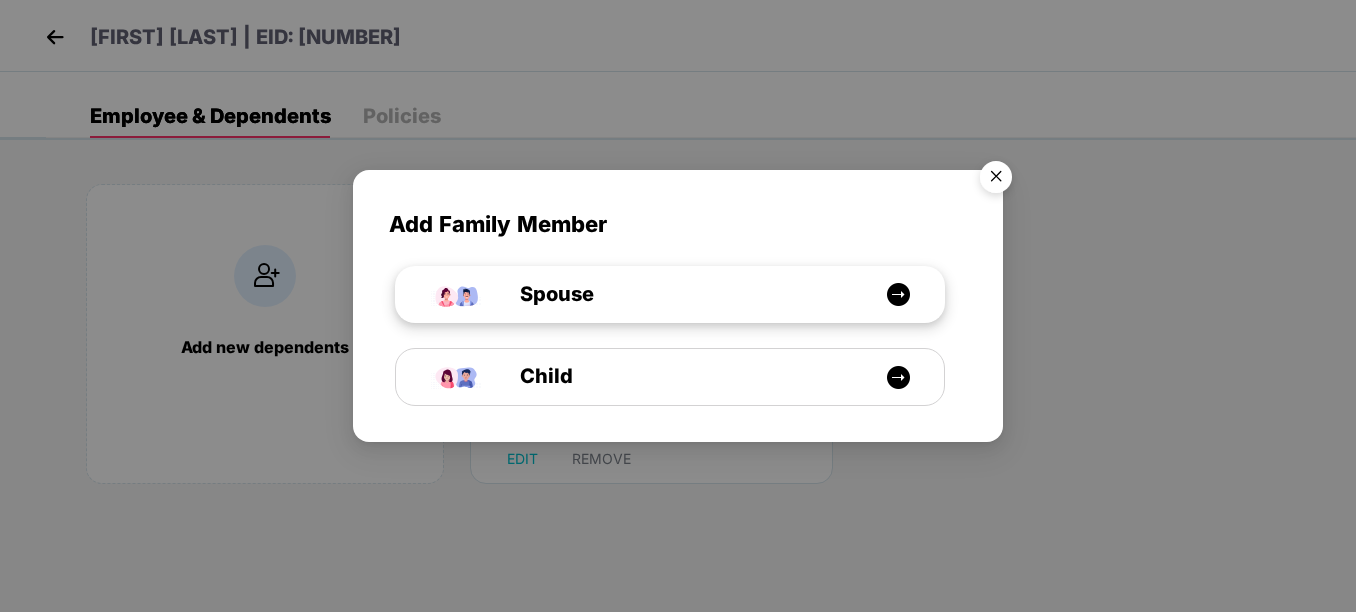 click on "Spouse" at bounding box center (680, 294) 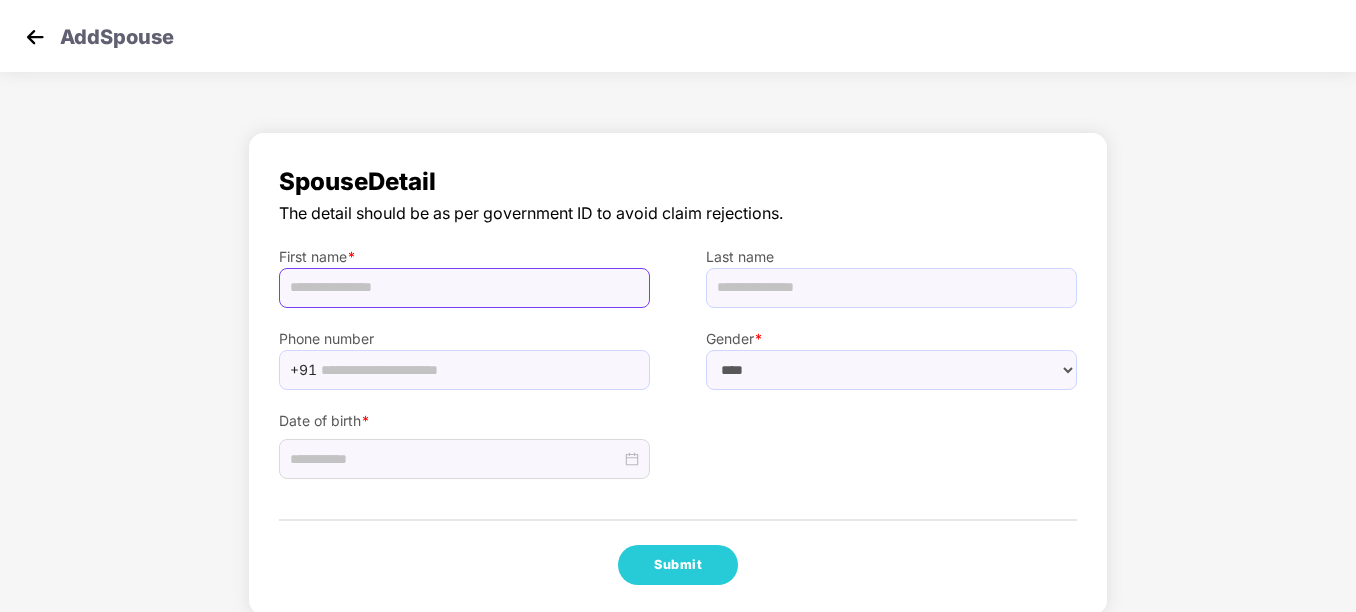 click at bounding box center [464, 288] 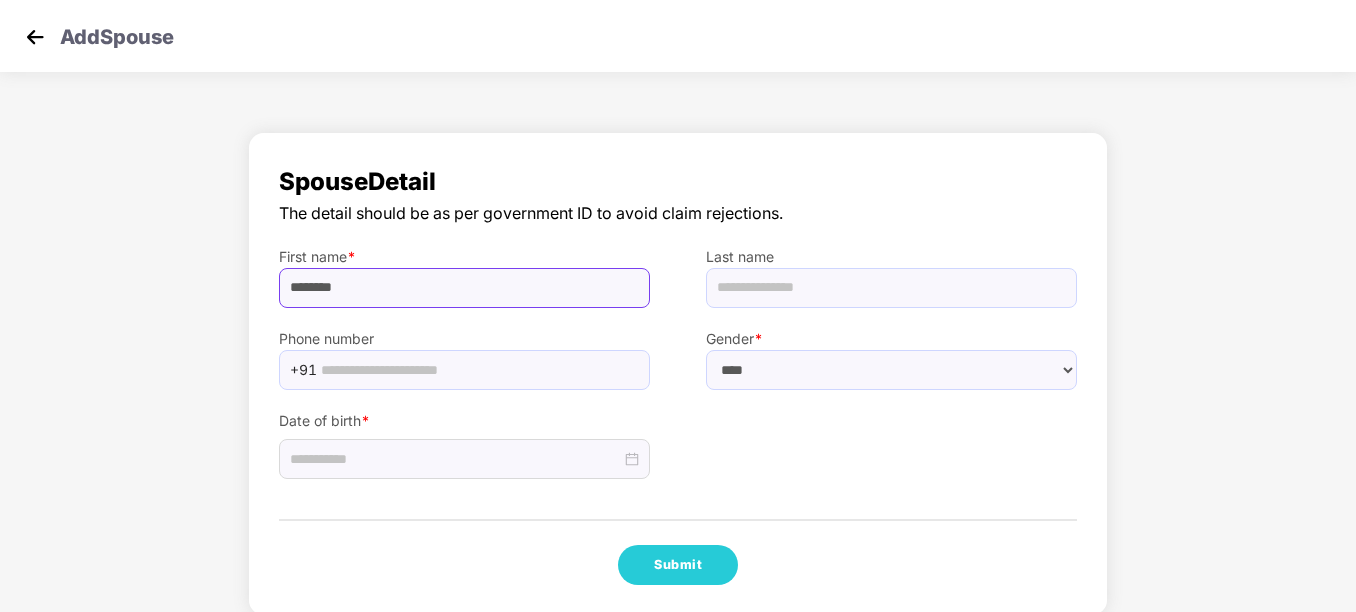 type on "********" 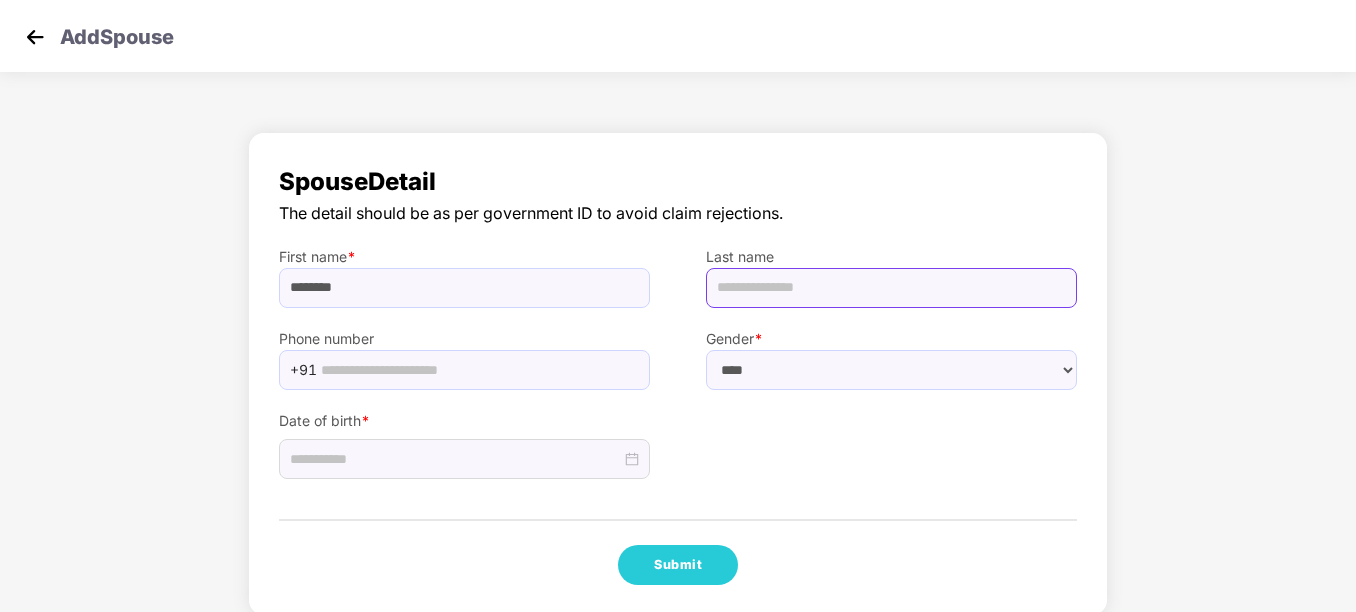 click at bounding box center [891, 288] 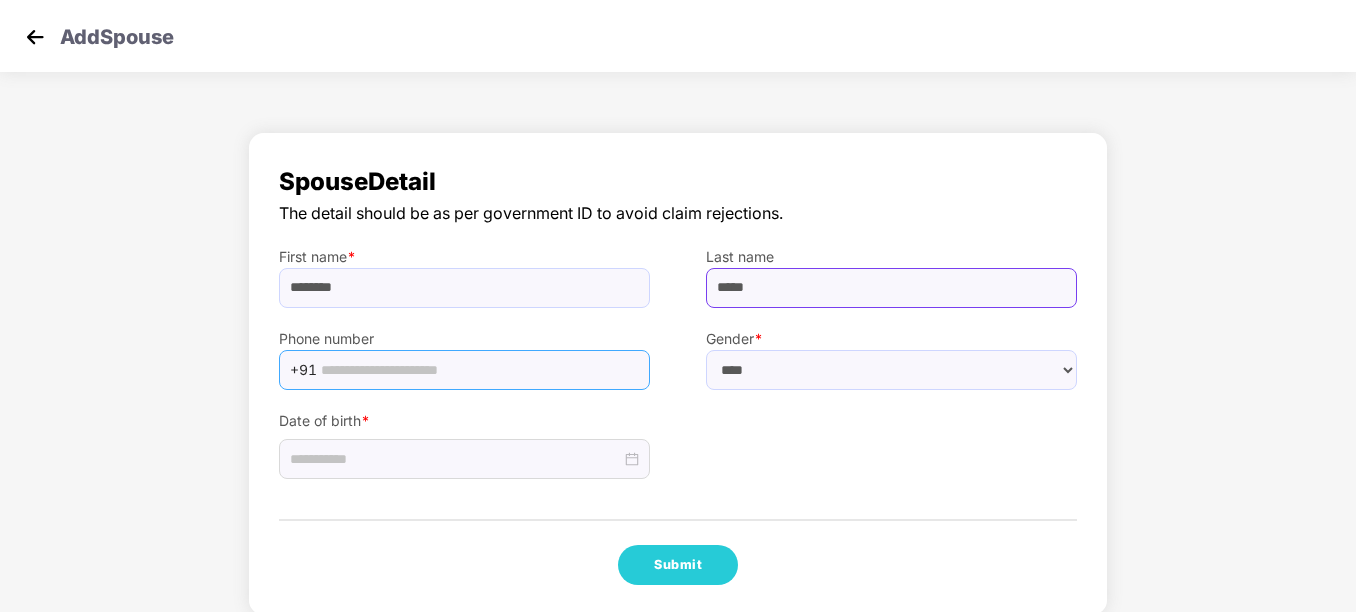 type on "*****" 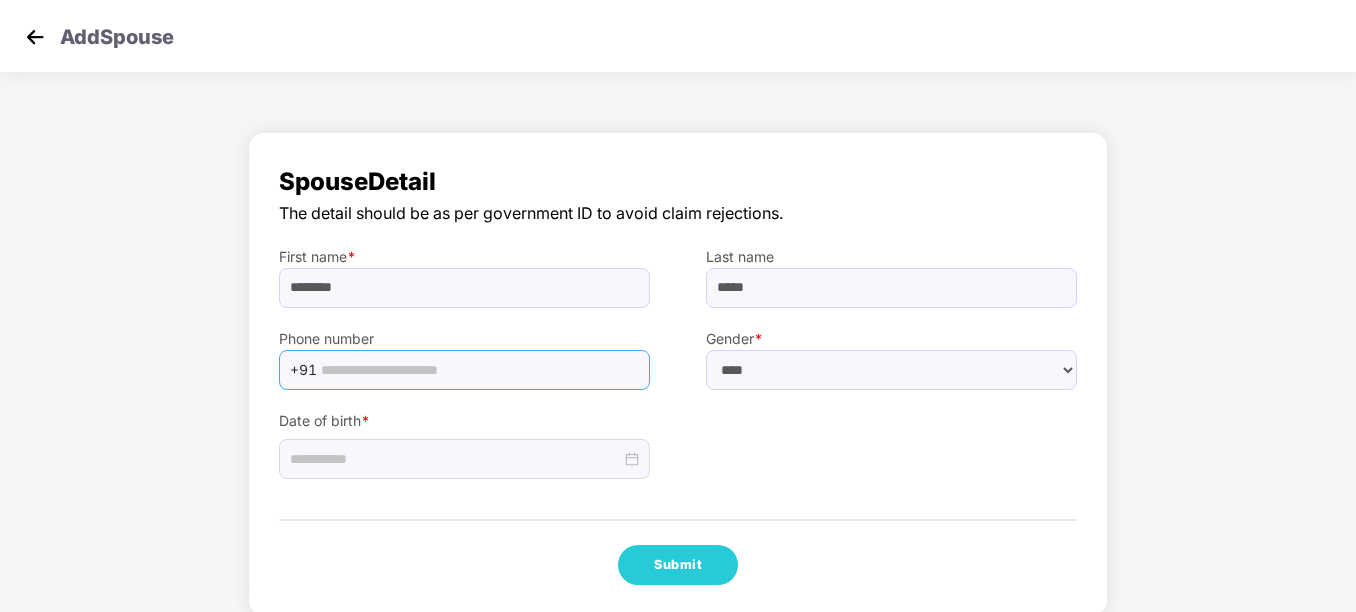 click on "+91" at bounding box center [464, 370] 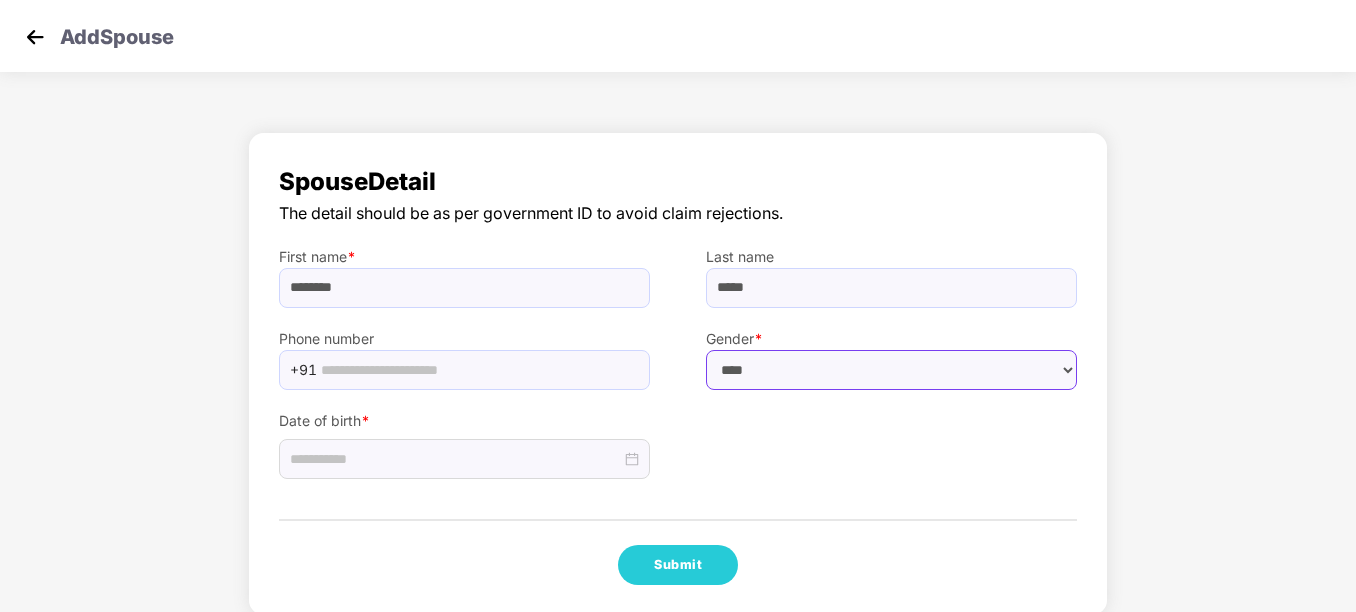 click on "****** **** ******" at bounding box center (891, 370) 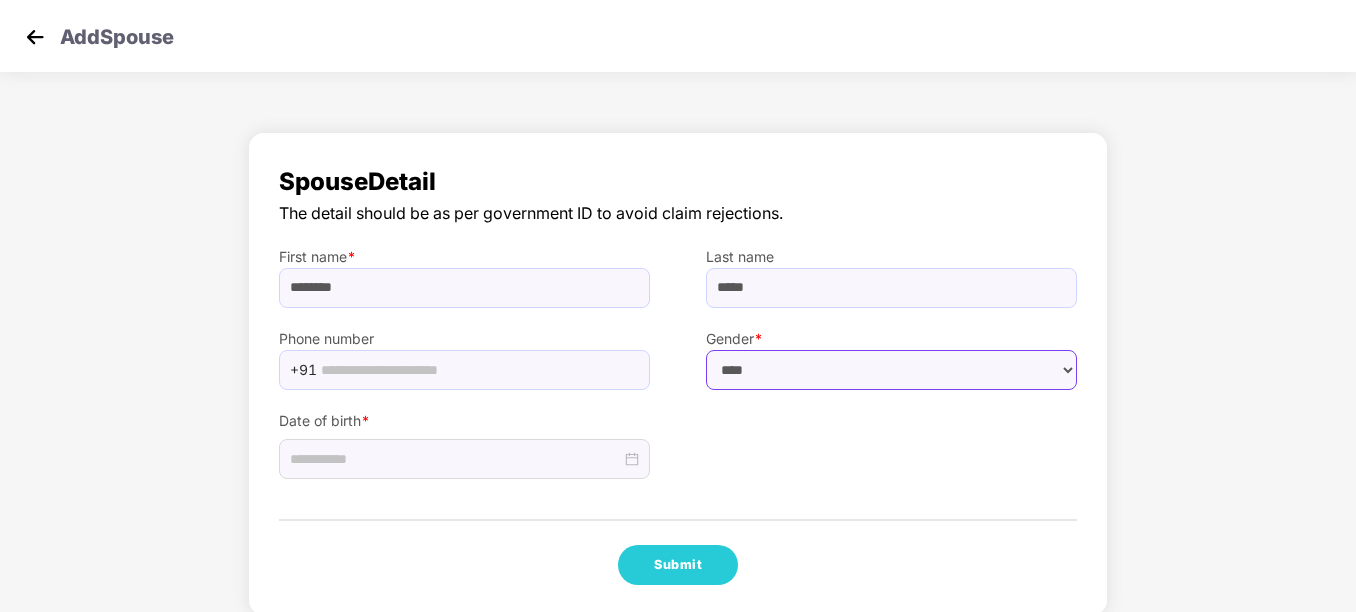 click on "****** **** ******" at bounding box center [891, 370] 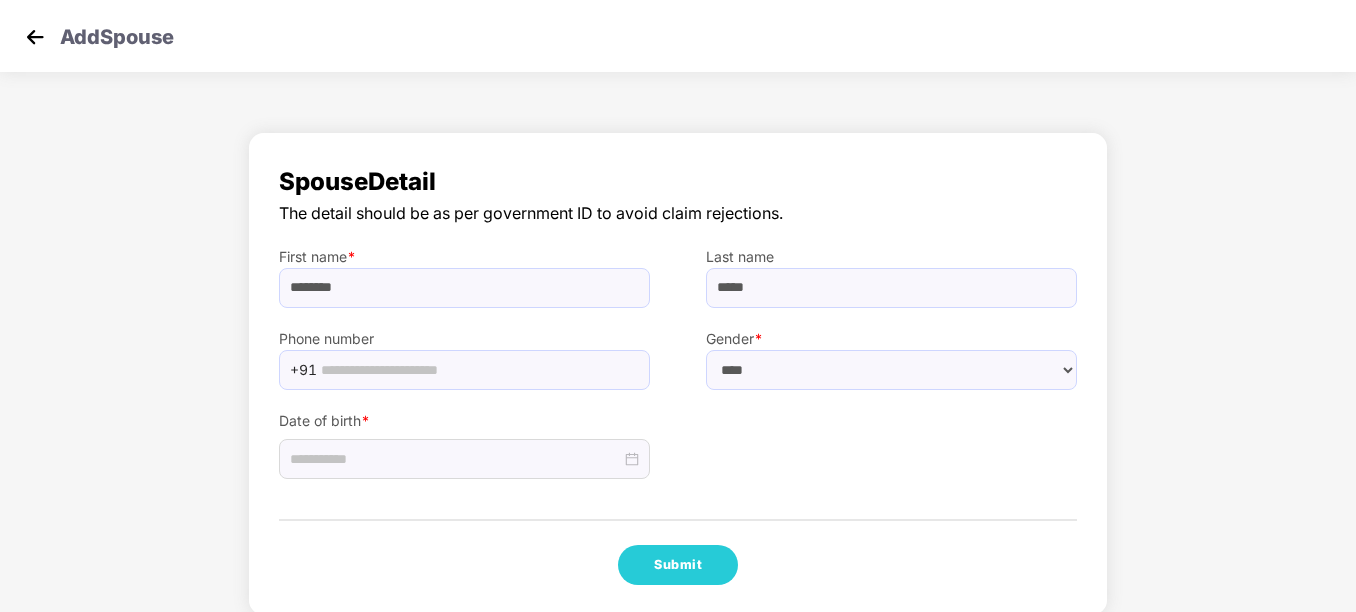 click on "Phone number" at bounding box center [464, 339] 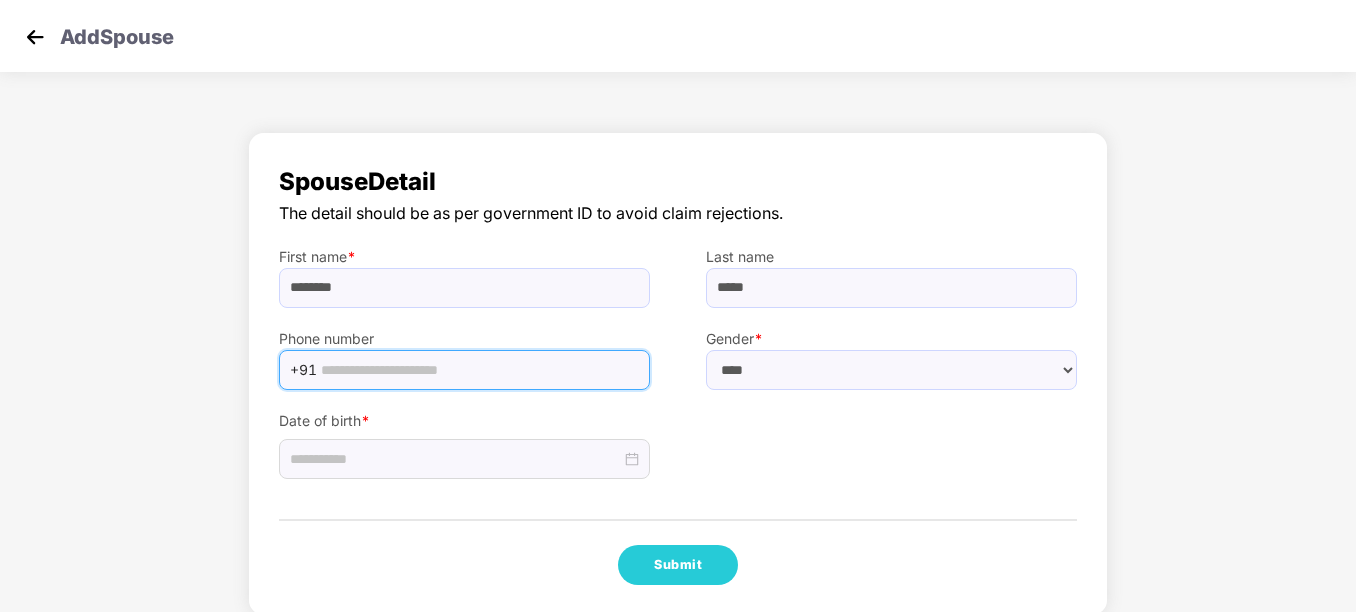 click at bounding box center [479, 370] 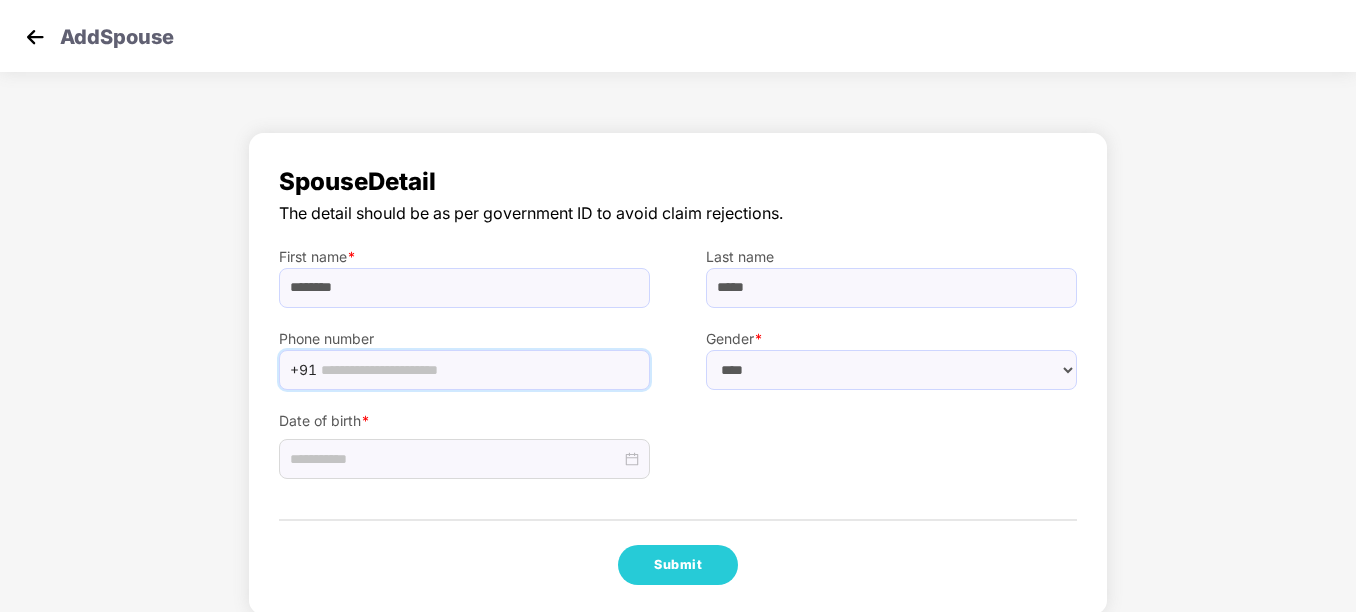type on "**********" 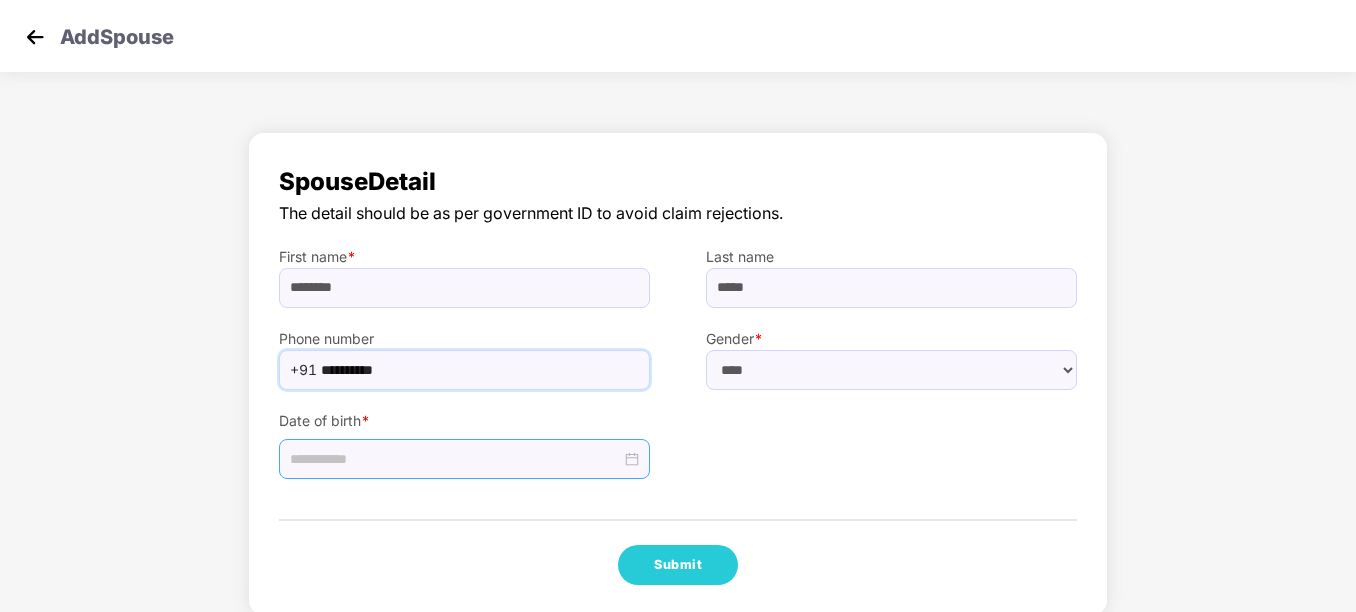 click at bounding box center [464, 459] 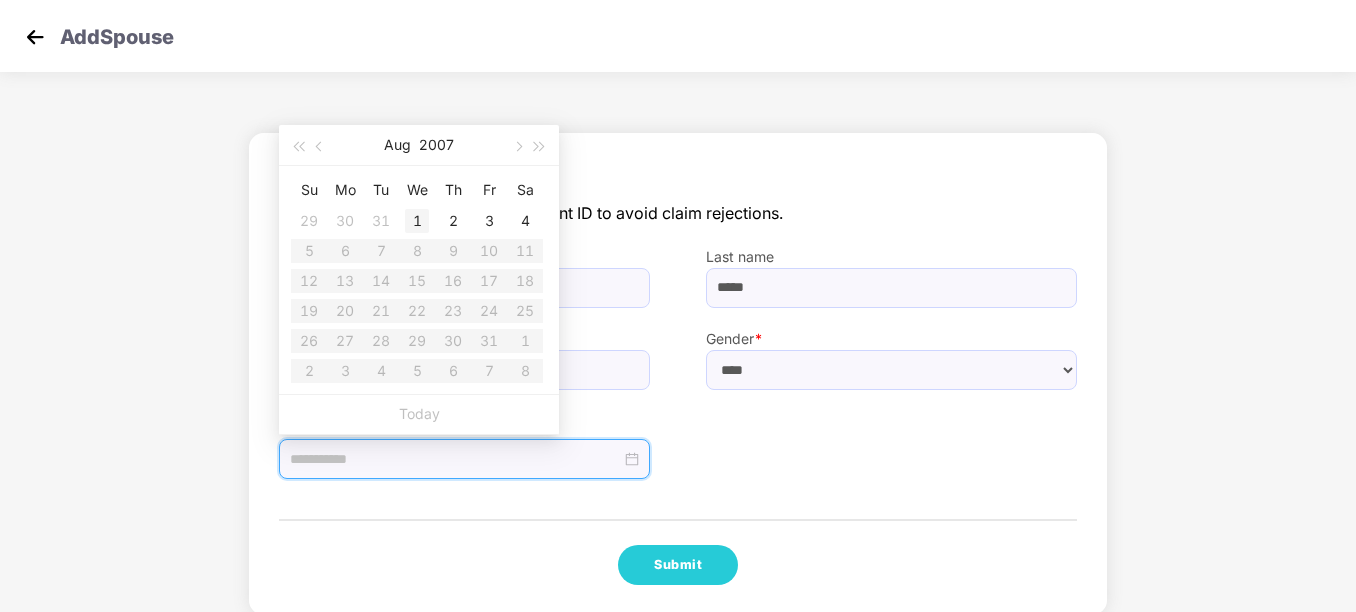 type on "**********" 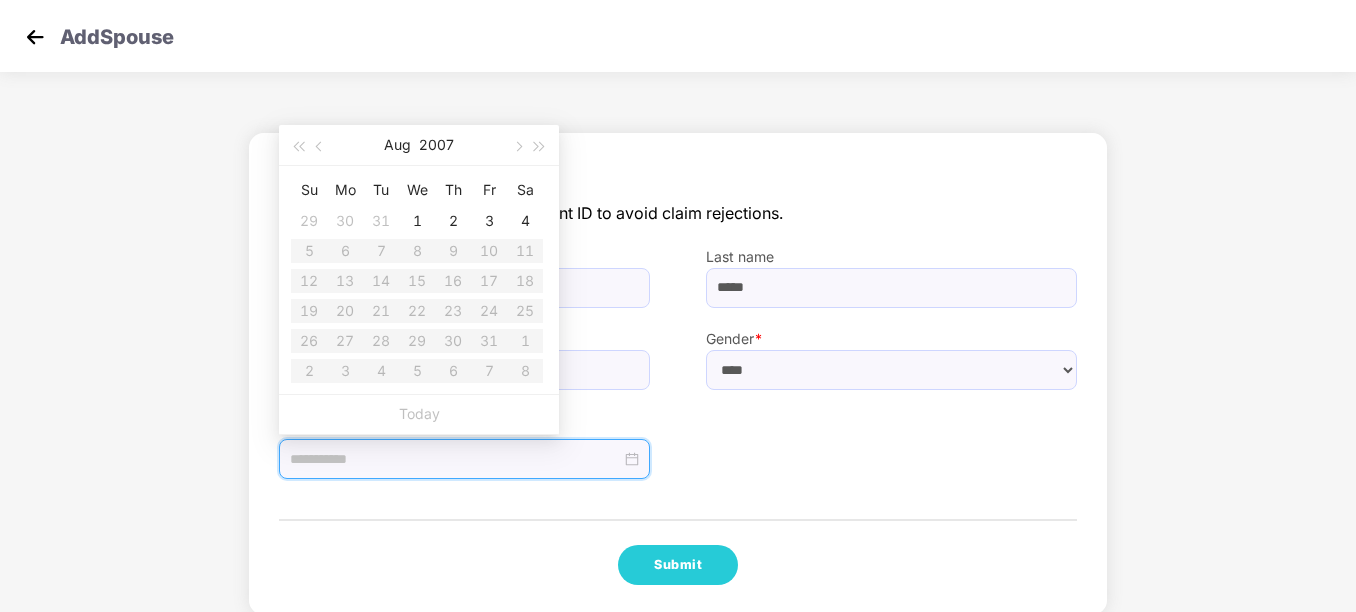 click on "Aug 2007" at bounding box center (419, 145) 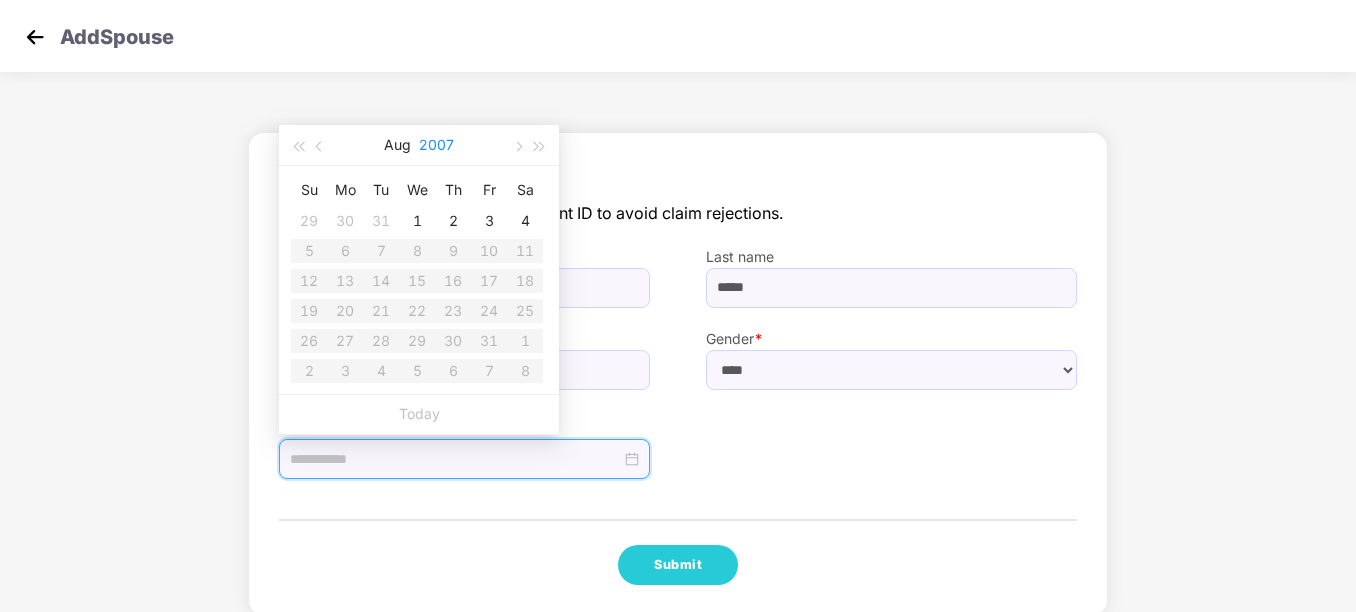 click on "2007" at bounding box center (436, 145) 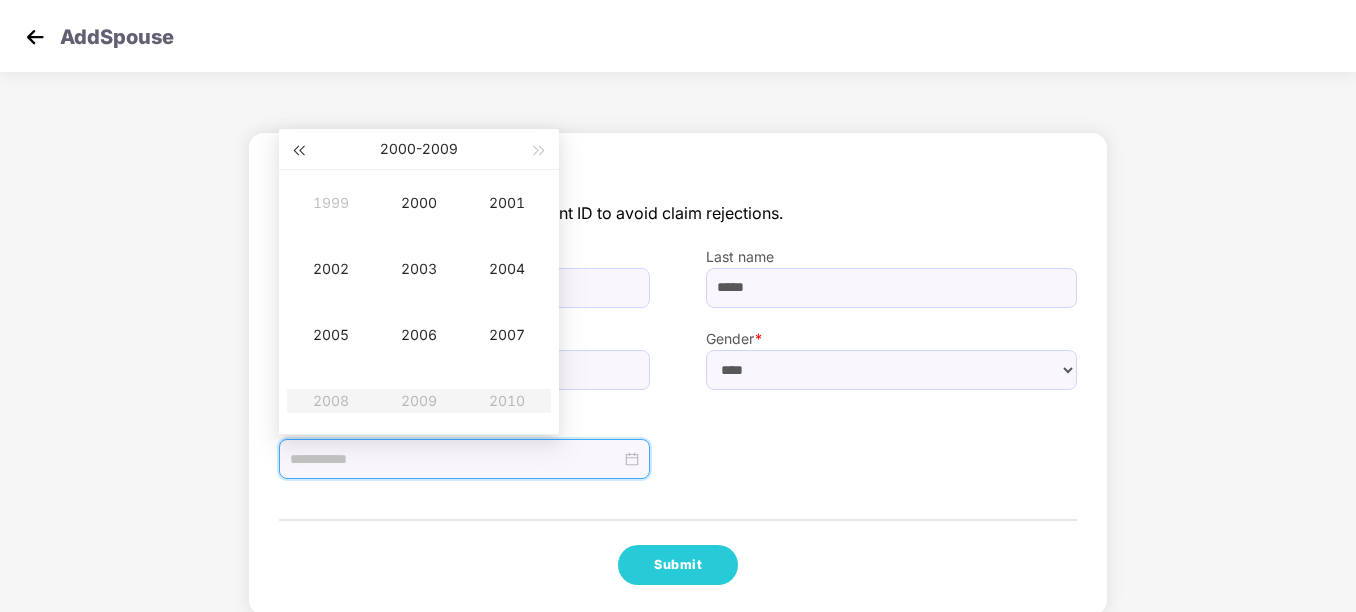 click at bounding box center (298, 151) 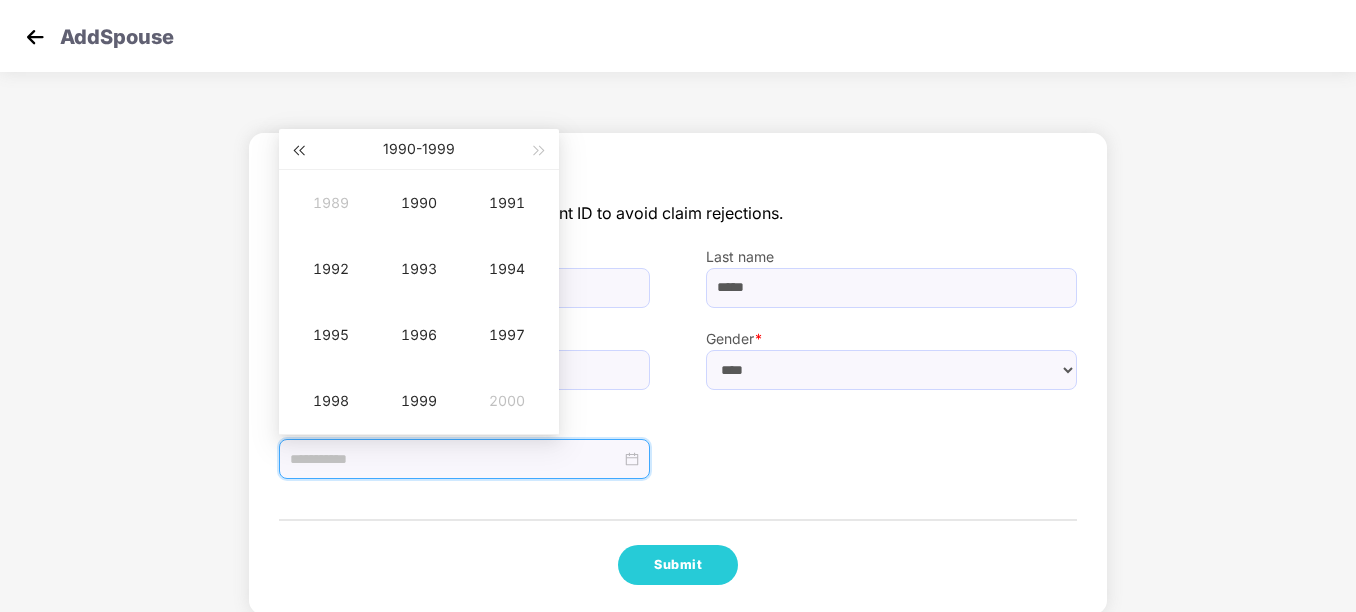 click at bounding box center (298, 151) 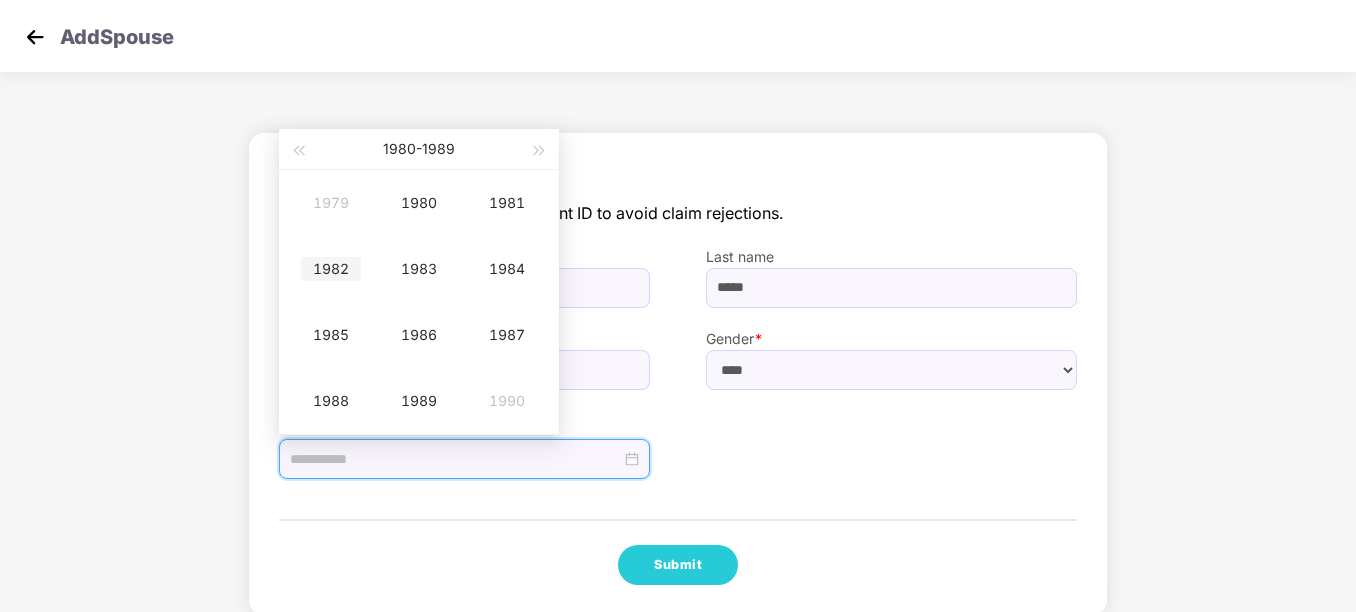 type on "**********" 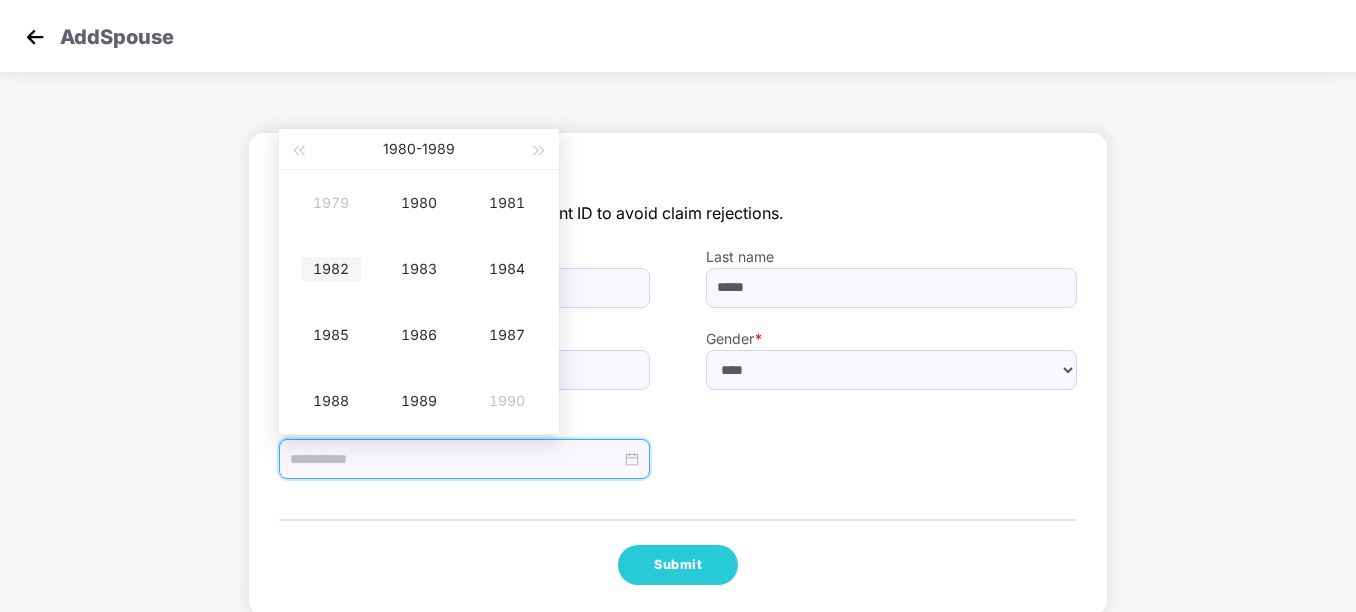 click on "1982" at bounding box center [331, 269] 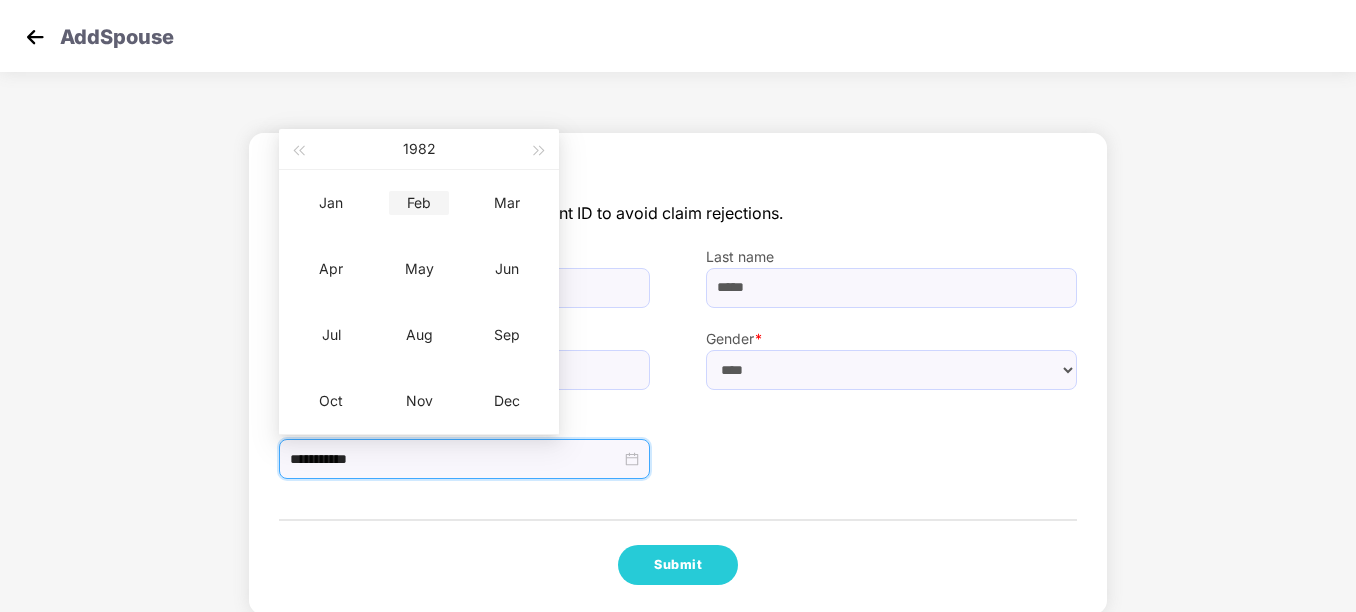 type on "**********" 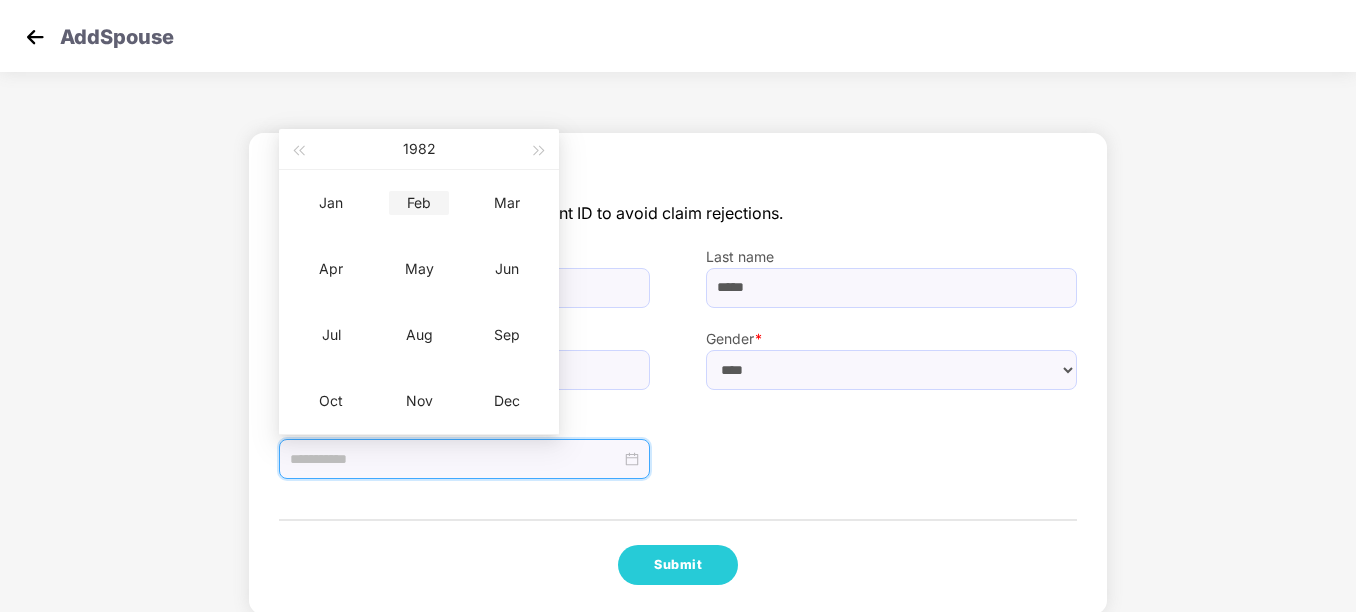 click on "Feb" at bounding box center [419, 203] 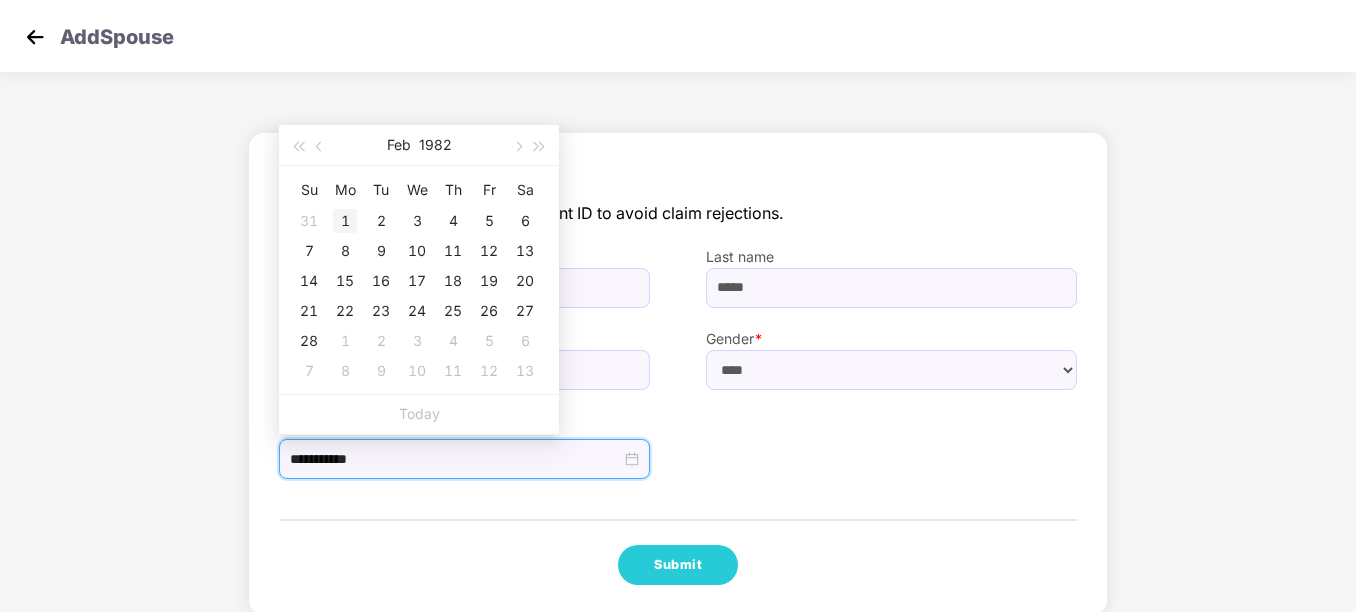 type on "**********" 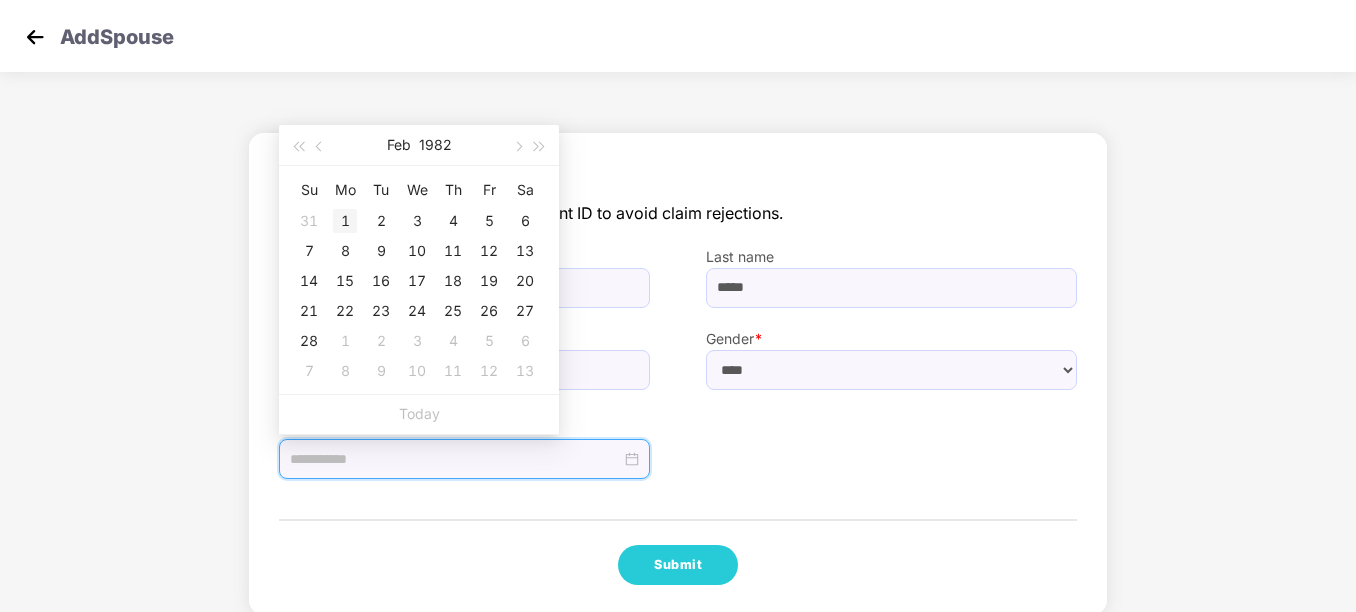 click on "1" at bounding box center [345, 221] 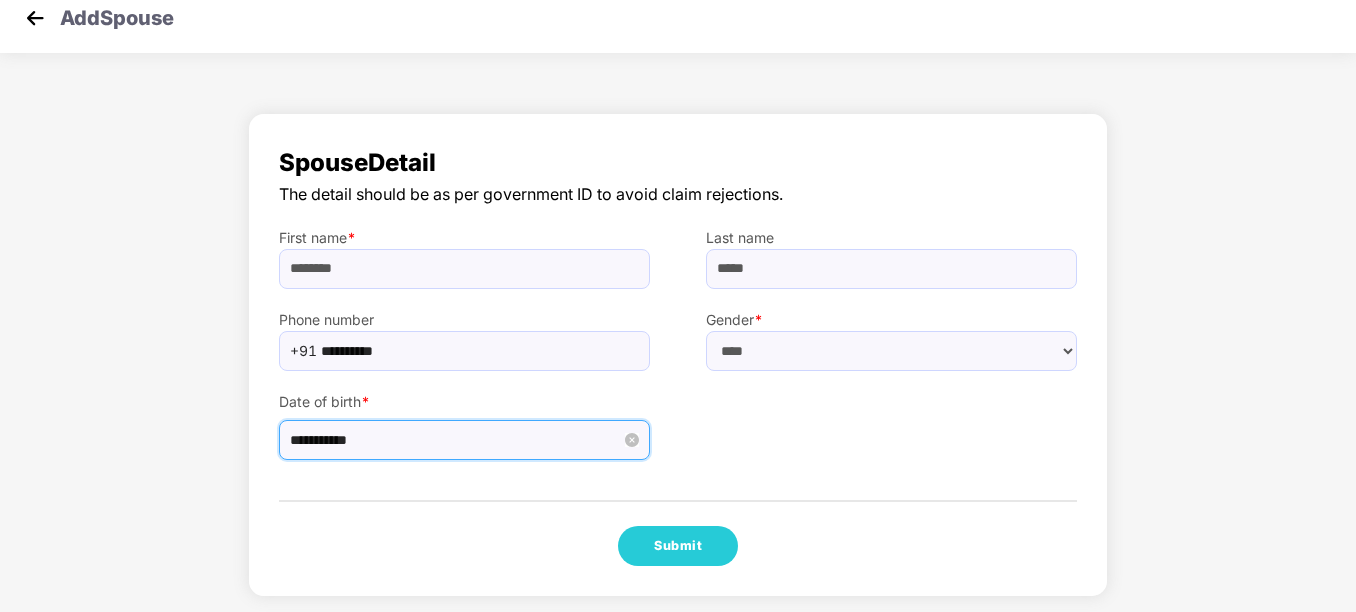 scroll, scrollTop: 24, scrollLeft: 0, axis: vertical 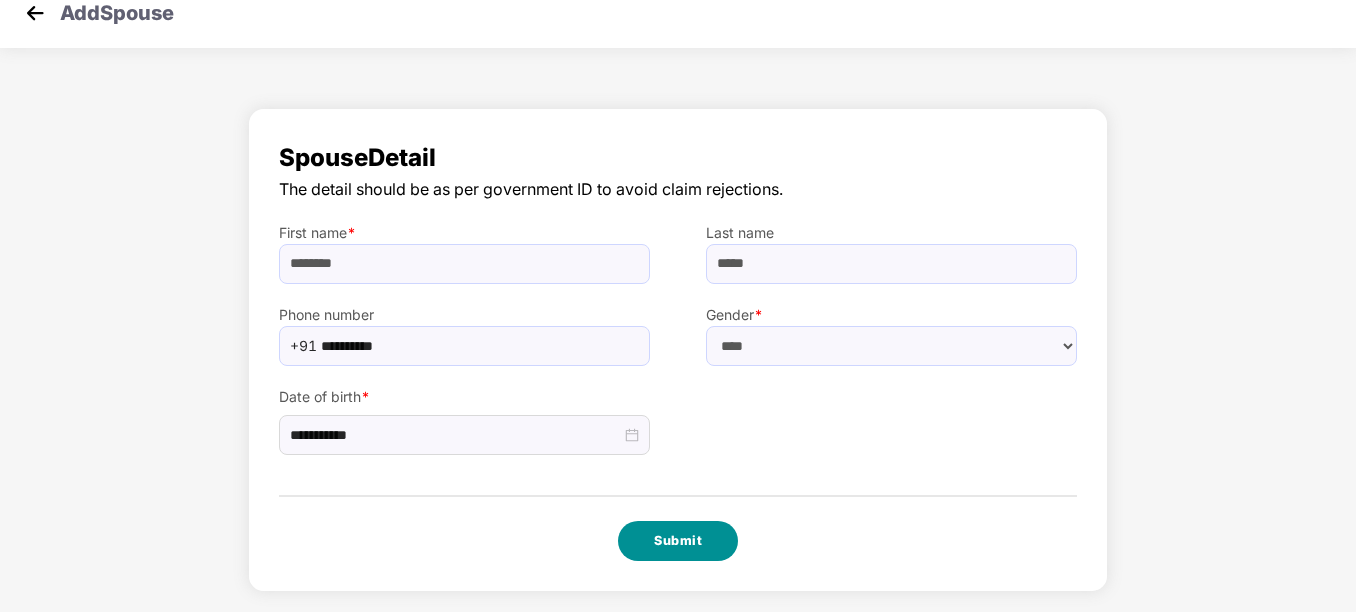 click on "Submit" at bounding box center (678, 541) 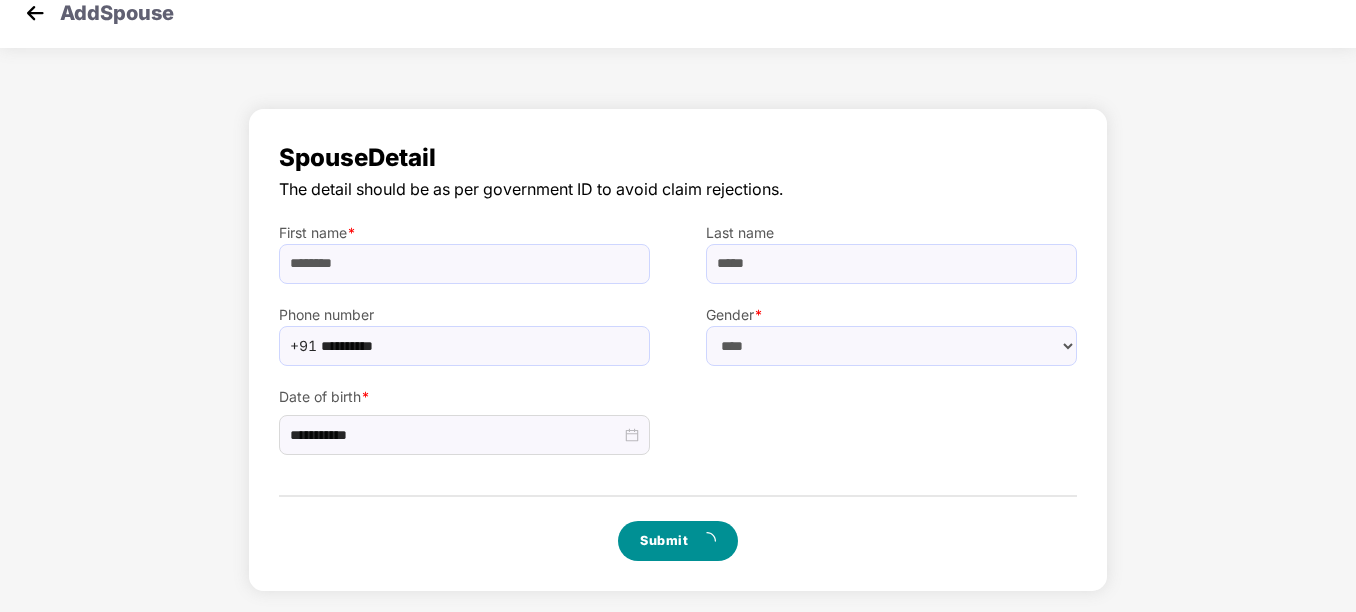 scroll, scrollTop: 0, scrollLeft: 0, axis: both 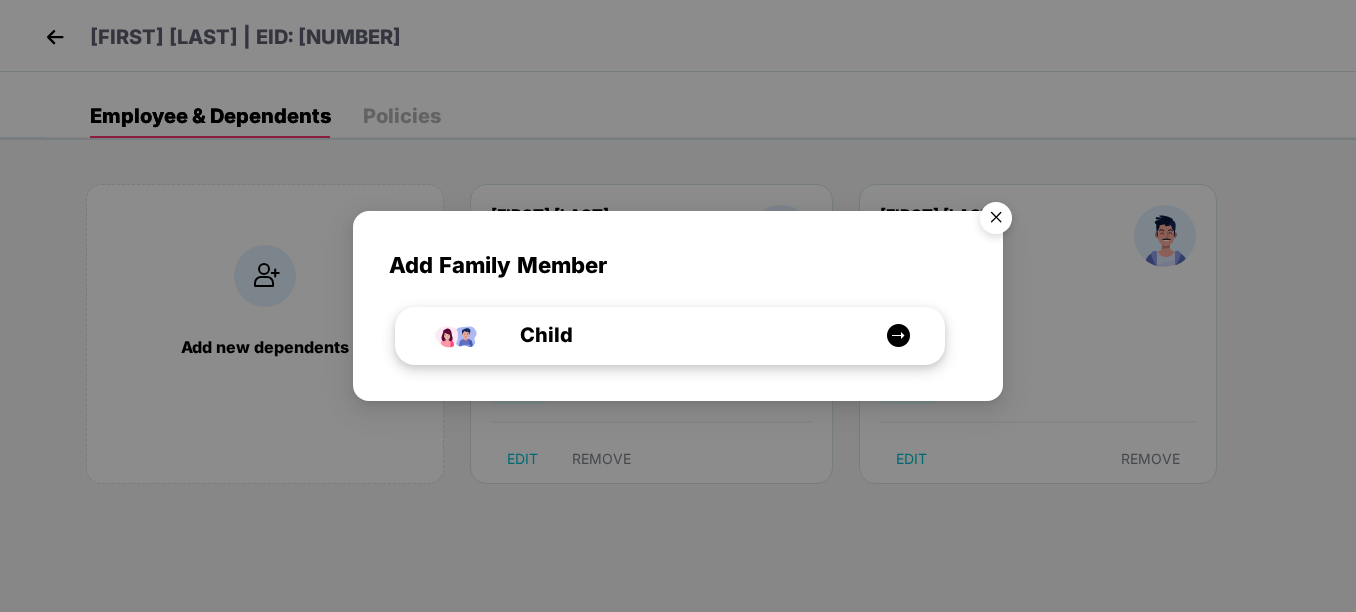 click on "Child" at bounding box center (670, 335) 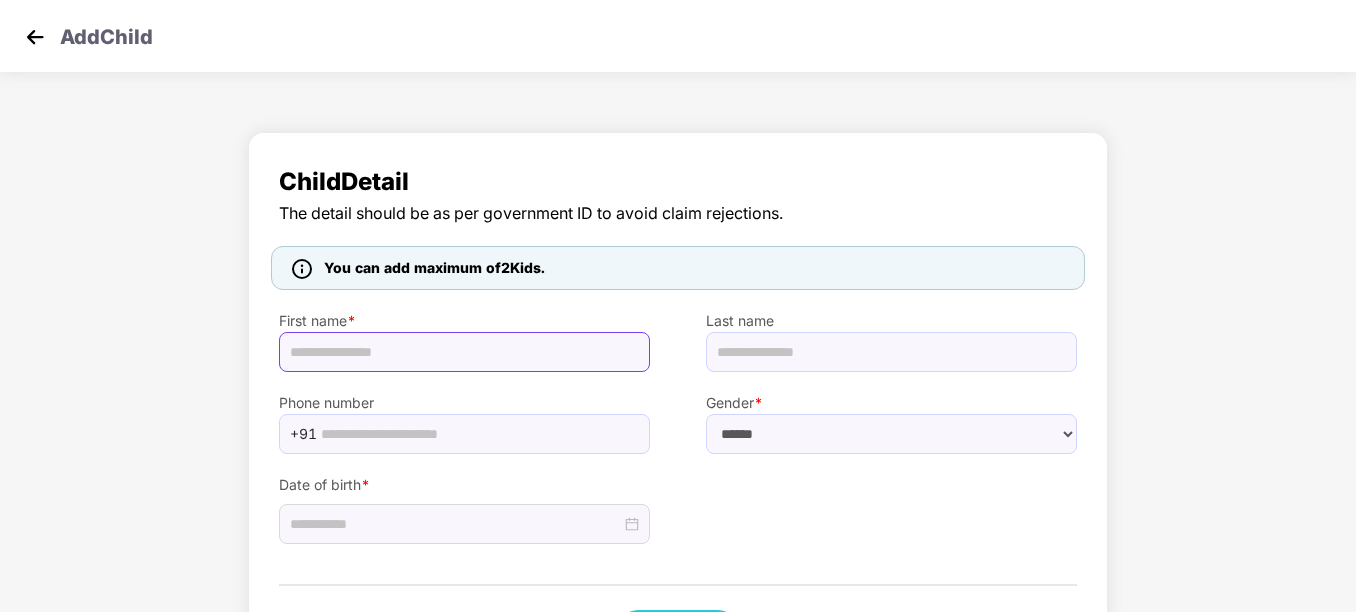 click at bounding box center (464, 352) 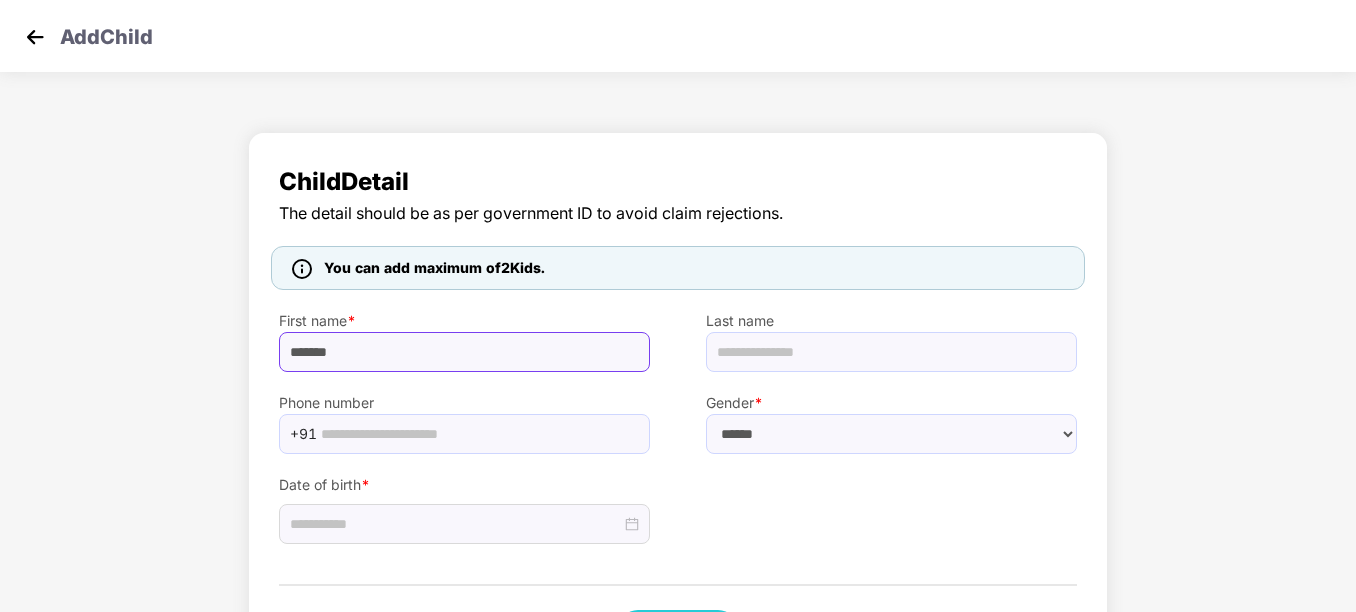 type on "*******" 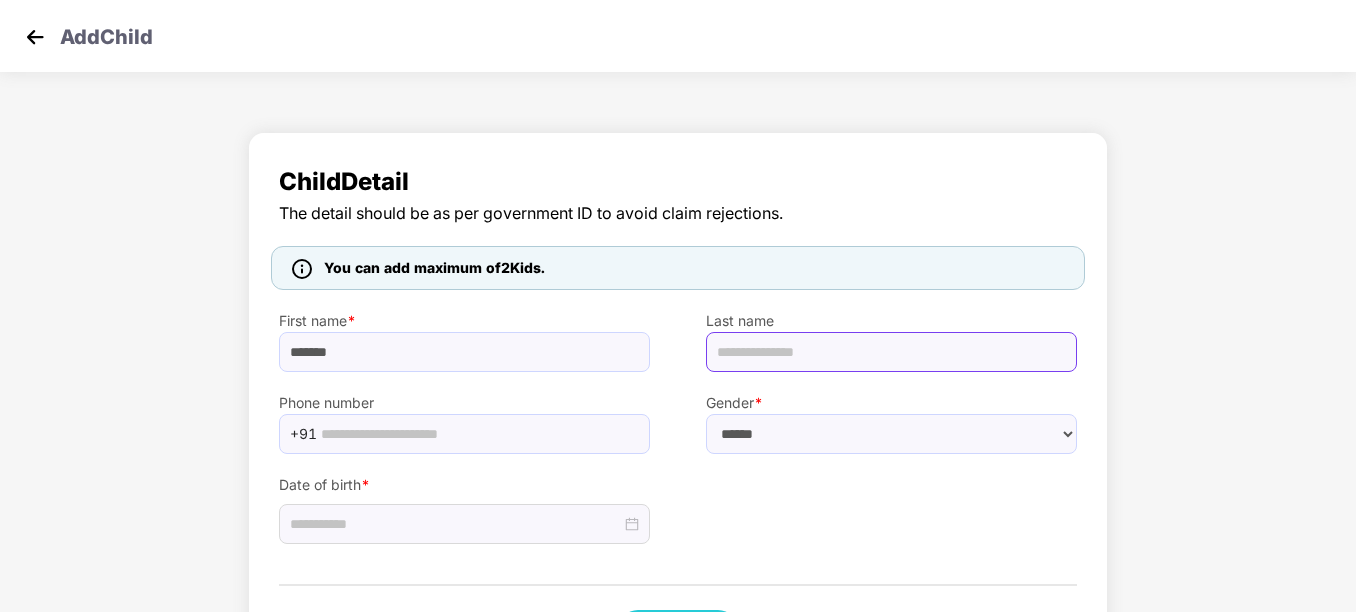 click at bounding box center (891, 352) 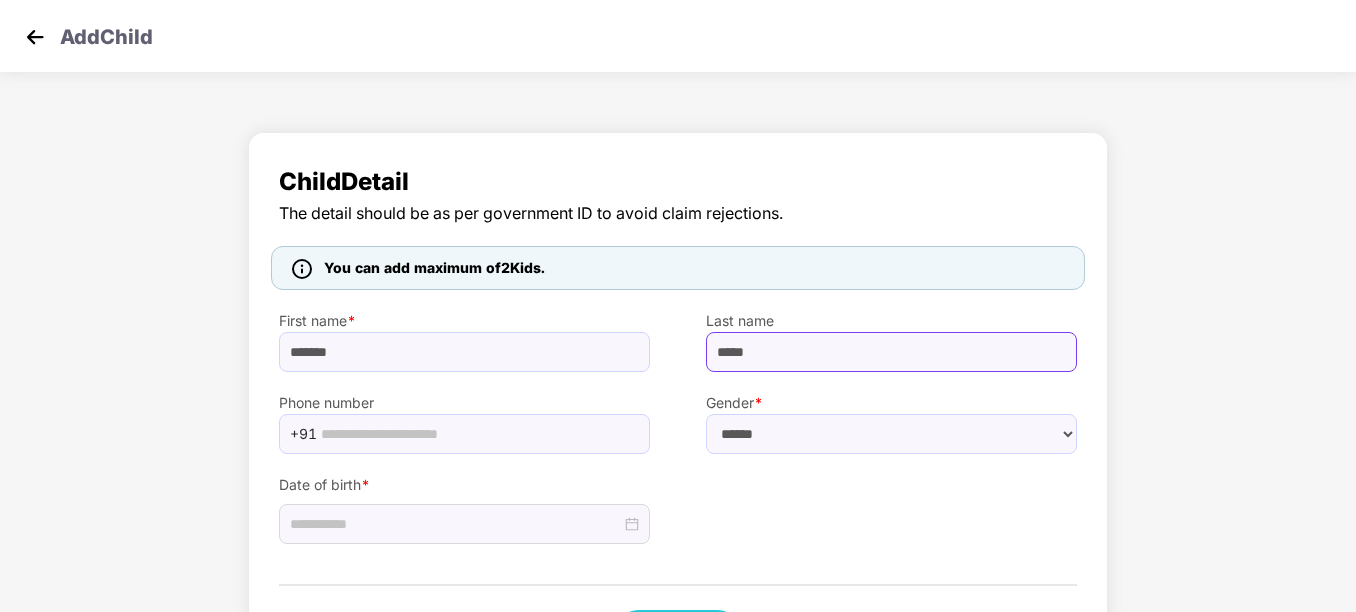 type on "*****" 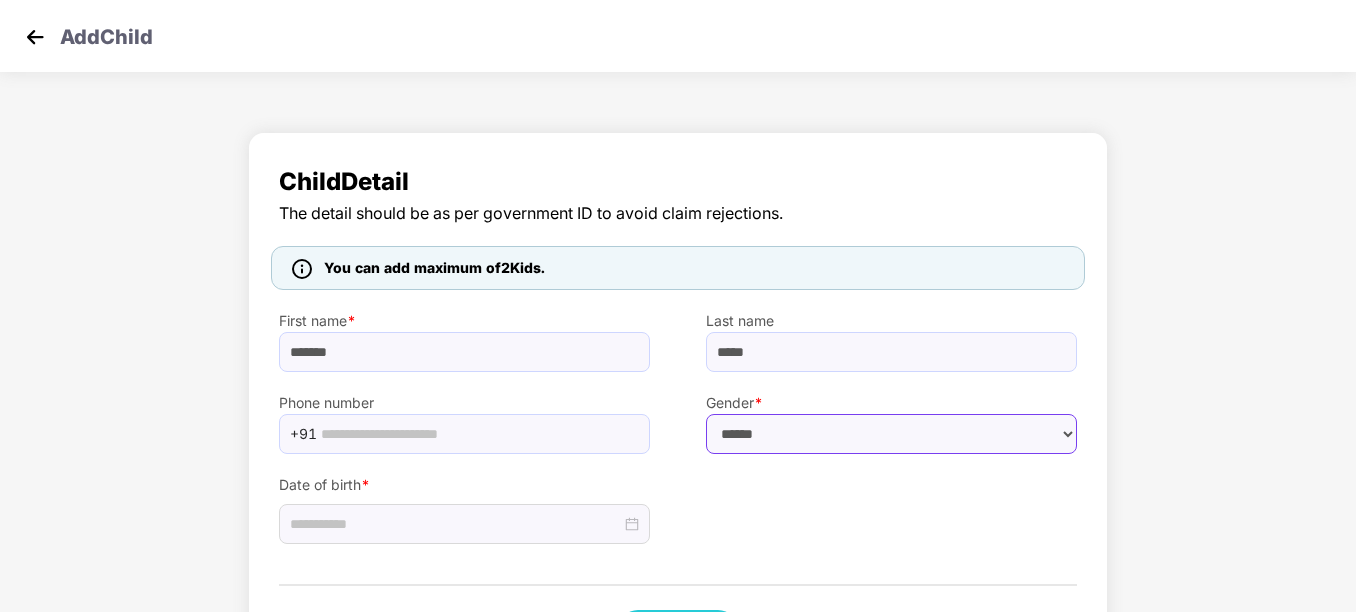 click on "****** **** ******" at bounding box center [891, 434] 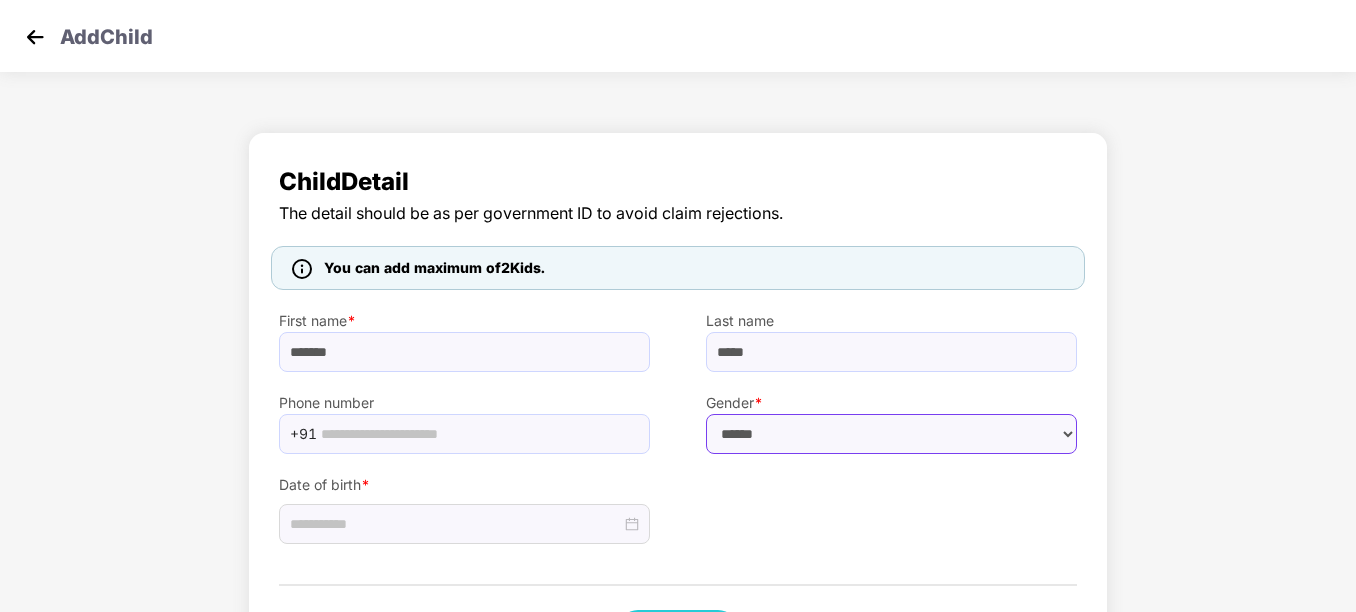 click on "****** **** ******" at bounding box center [891, 434] 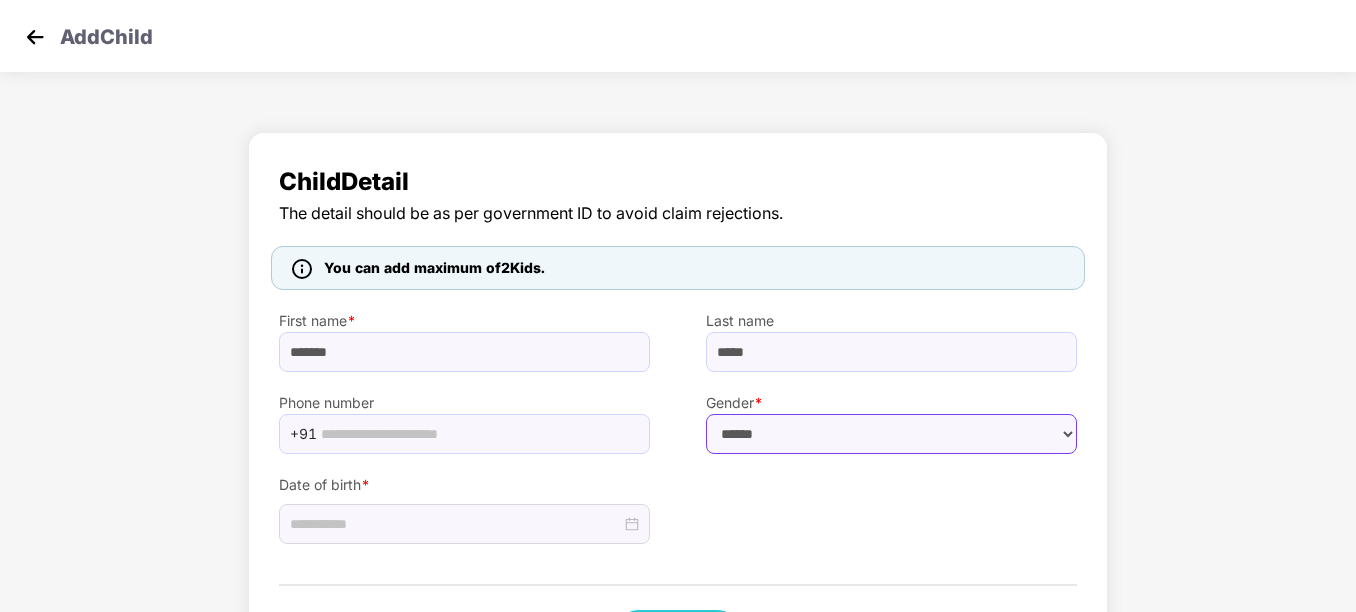 click on "****** **** ******" at bounding box center [891, 434] 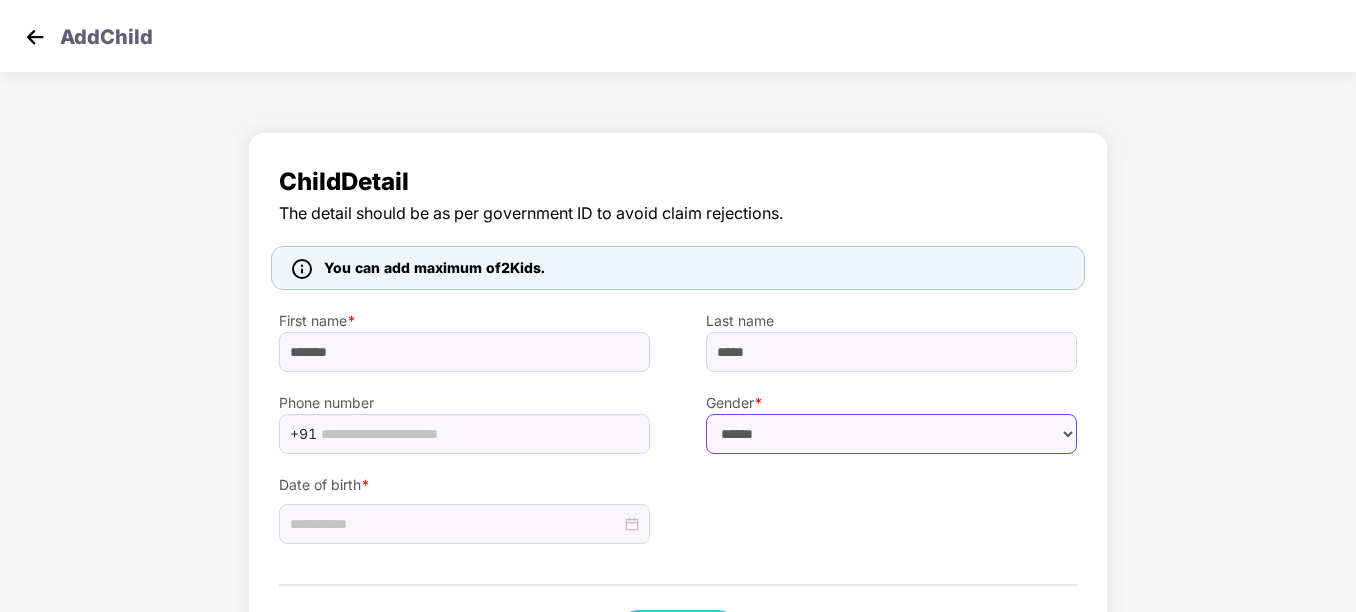 select on "****" 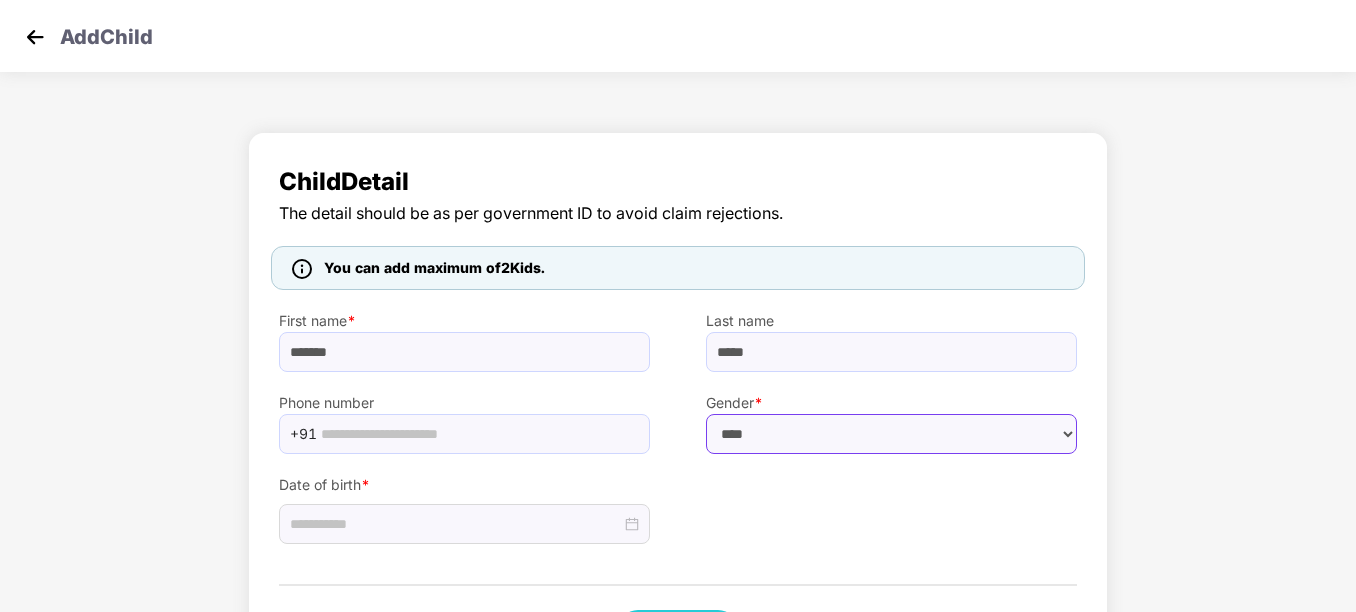 click on "****** **** ******" at bounding box center (891, 434) 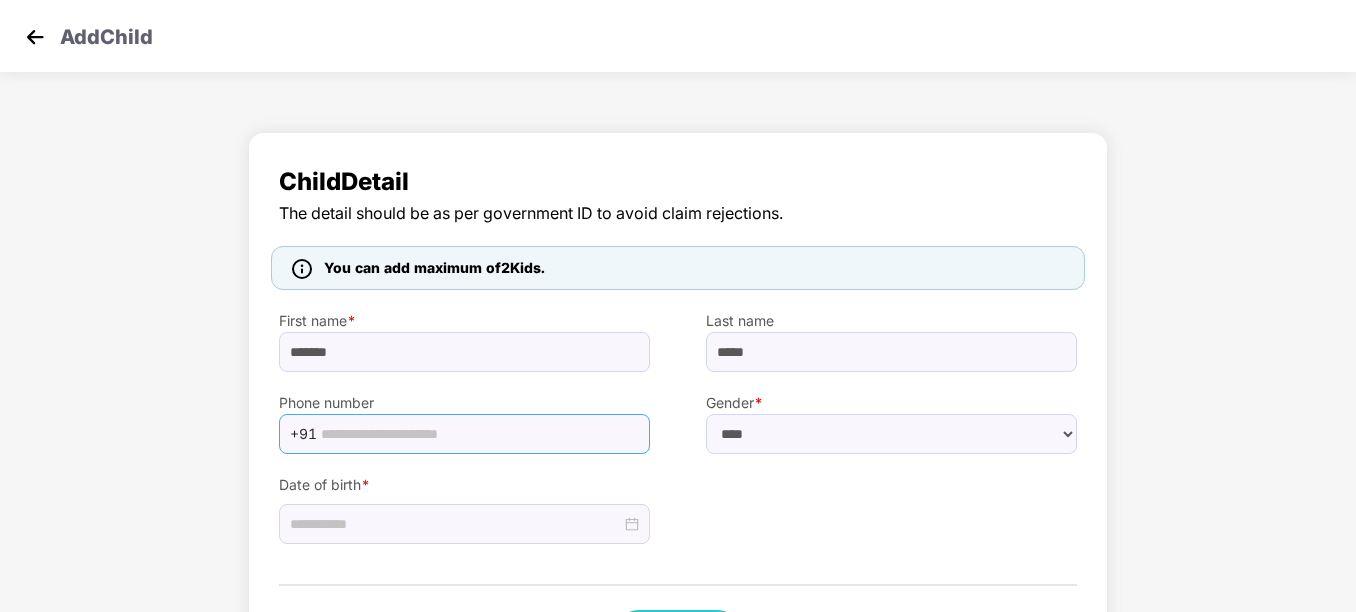 click at bounding box center [479, 434] 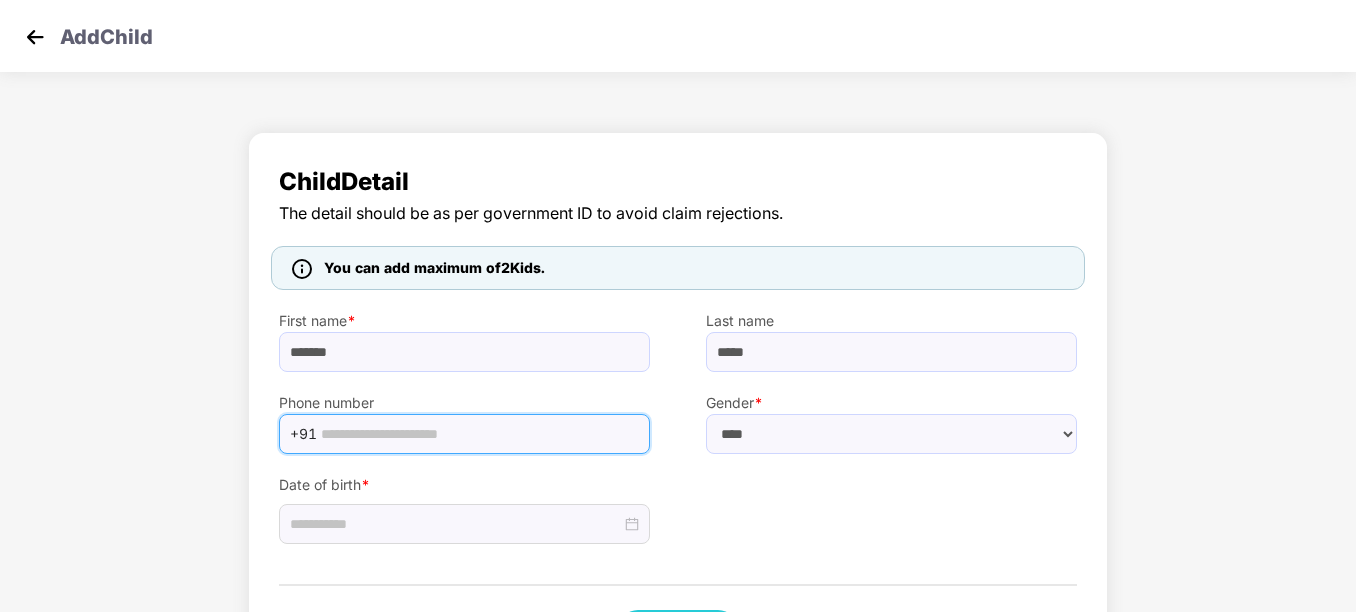 type on "**********" 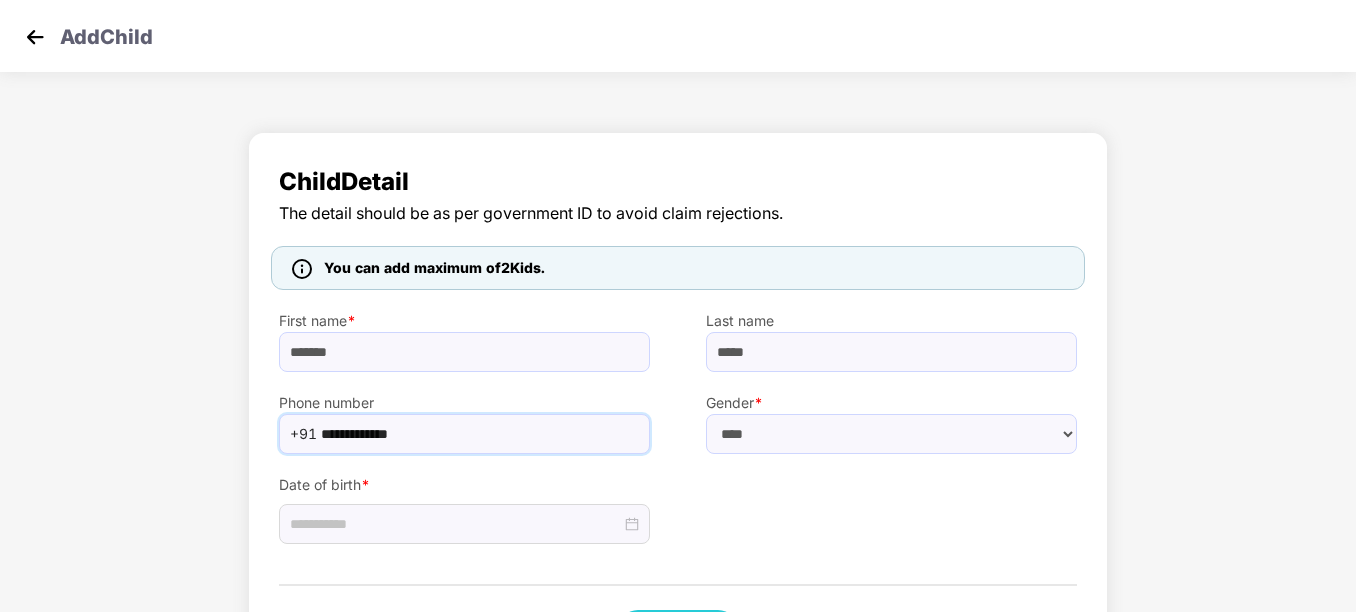 drag, startPoint x: 466, startPoint y: 432, endPoint x: 191, endPoint y: 426, distance: 275.06546 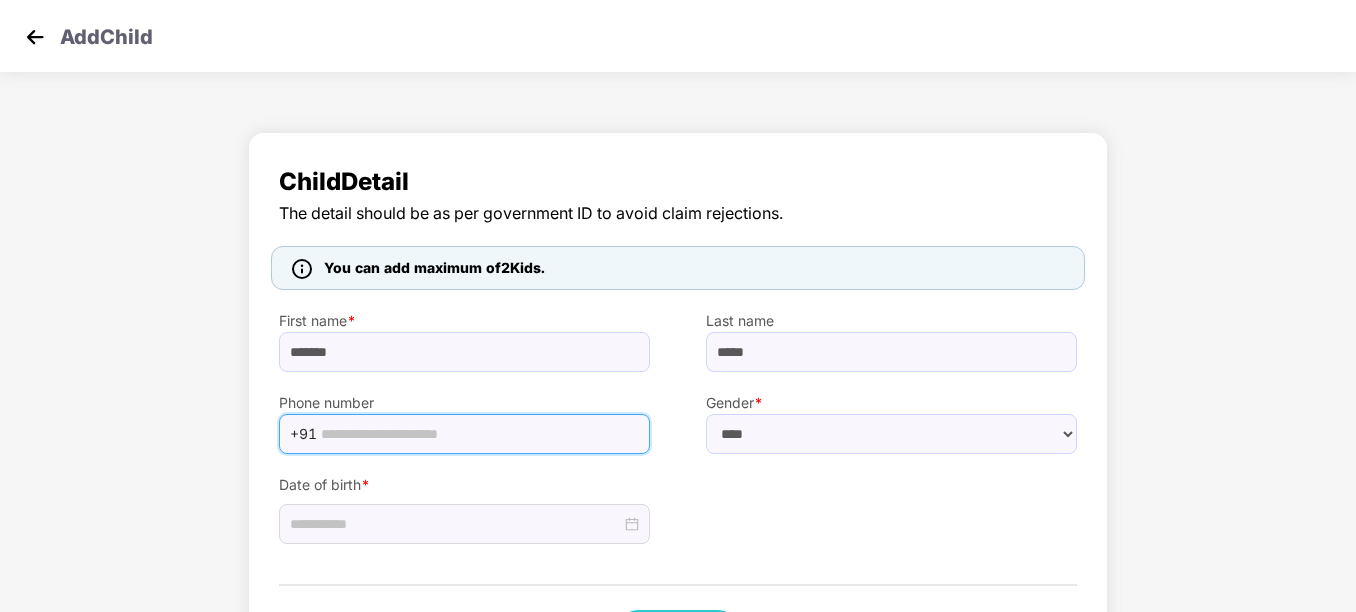 click at bounding box center (479, 434) 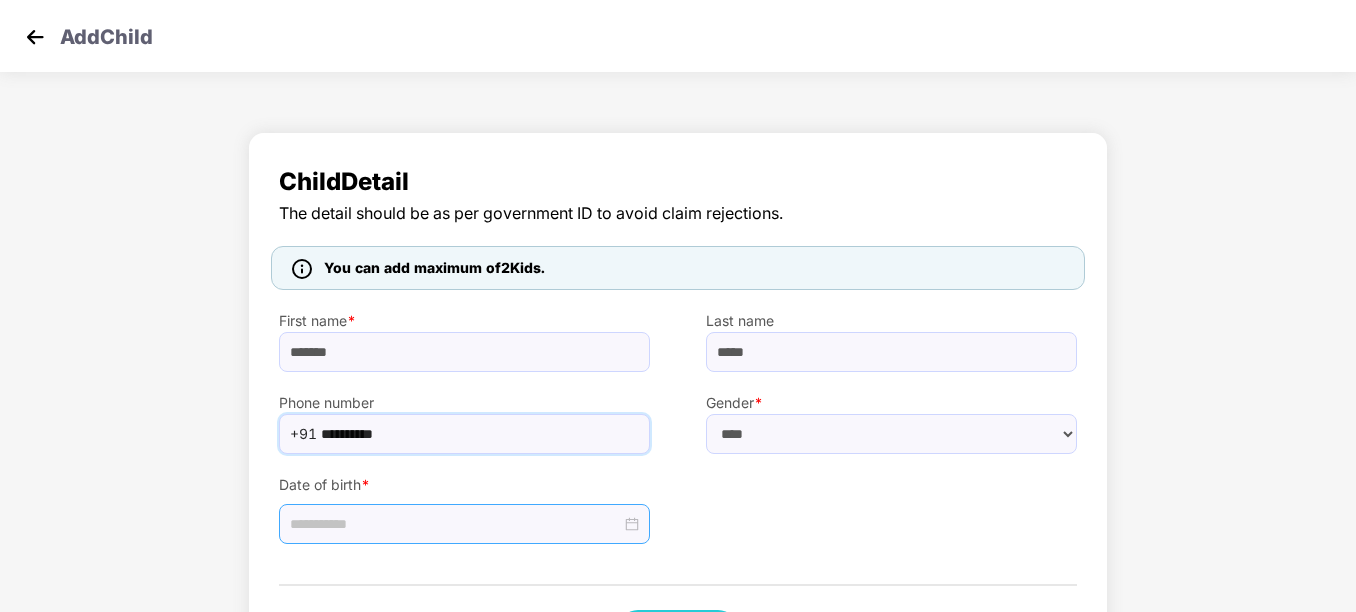 click at bounding box center [455, 524] 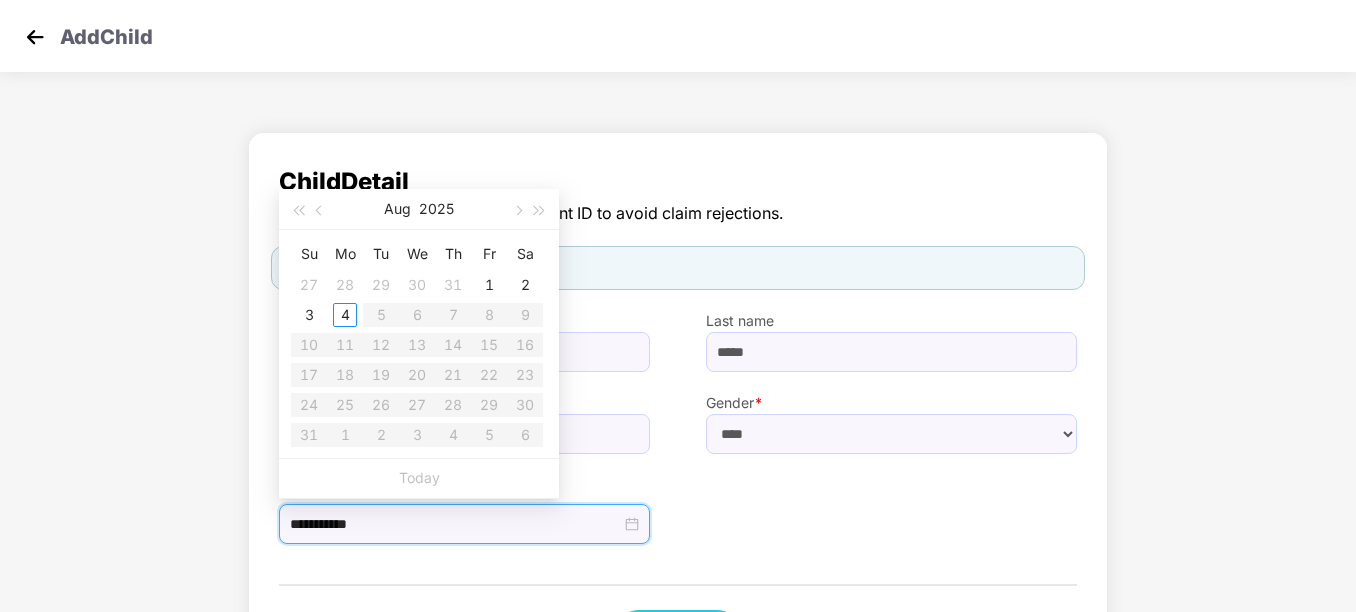 type on "**********" 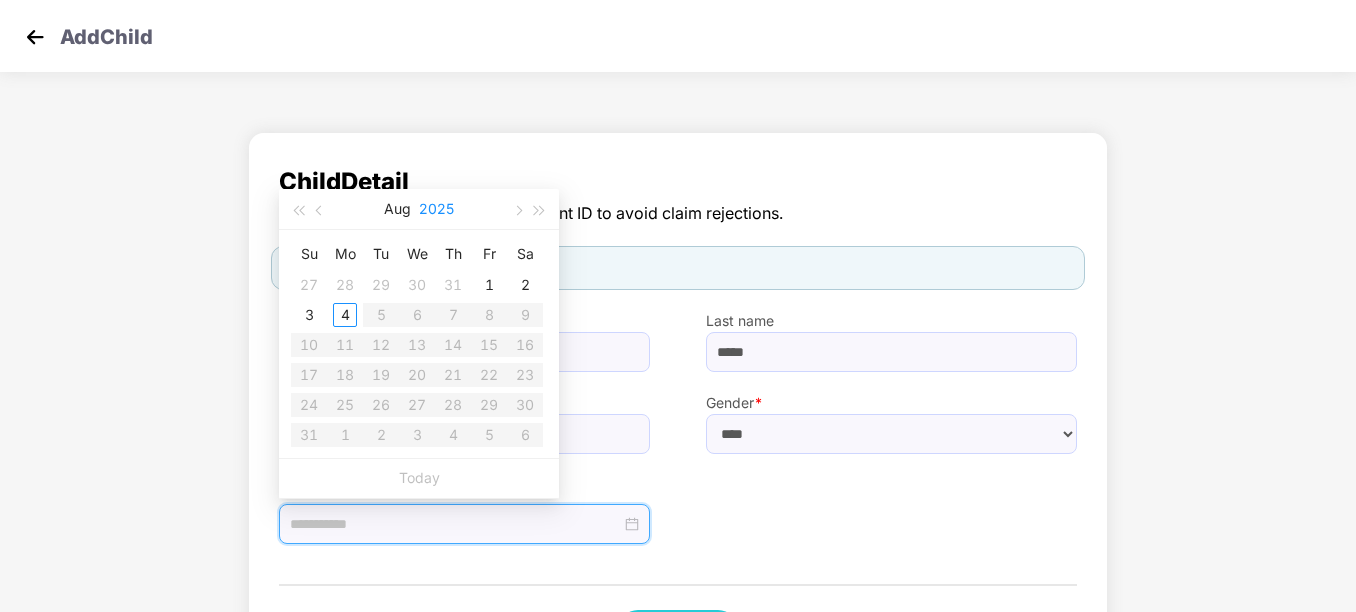 click on "2025" at bounding box center (436, 209) 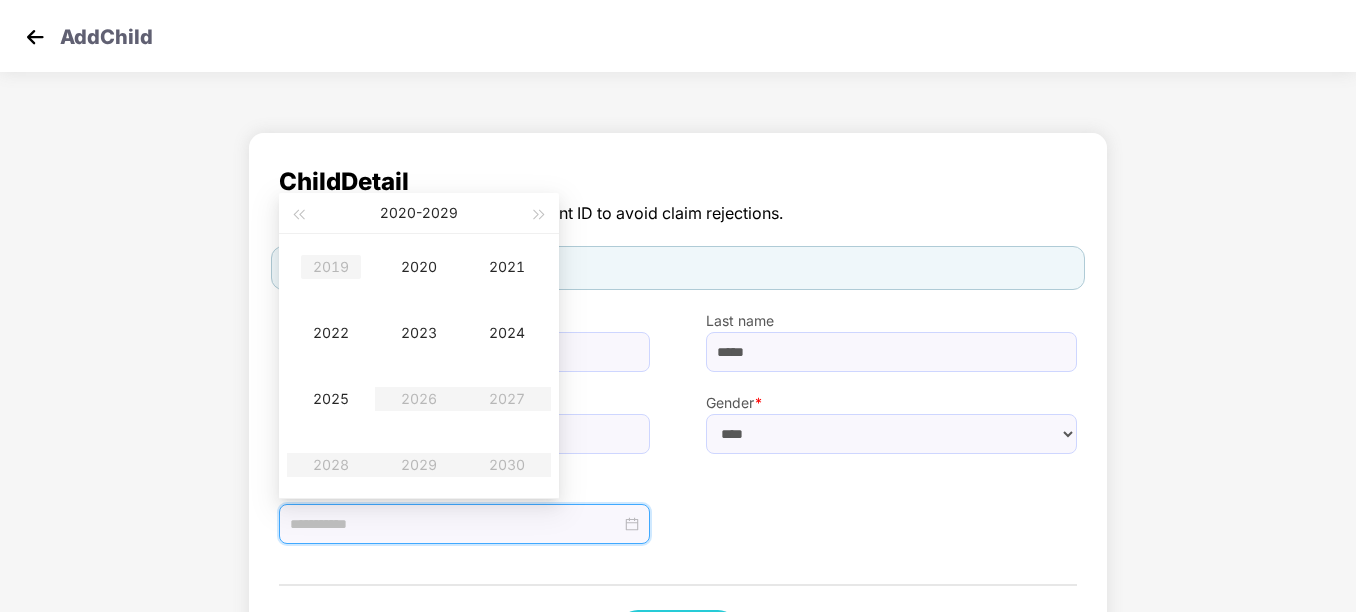 type on "**********" 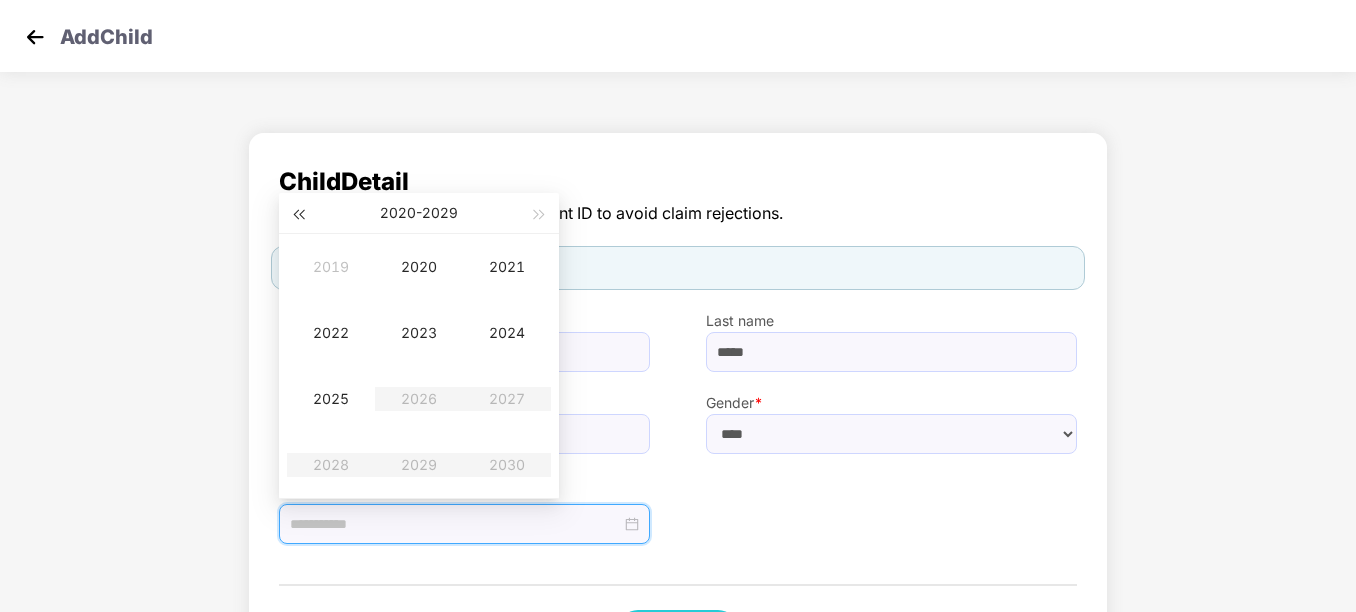 click at bounding box center (298, 215) 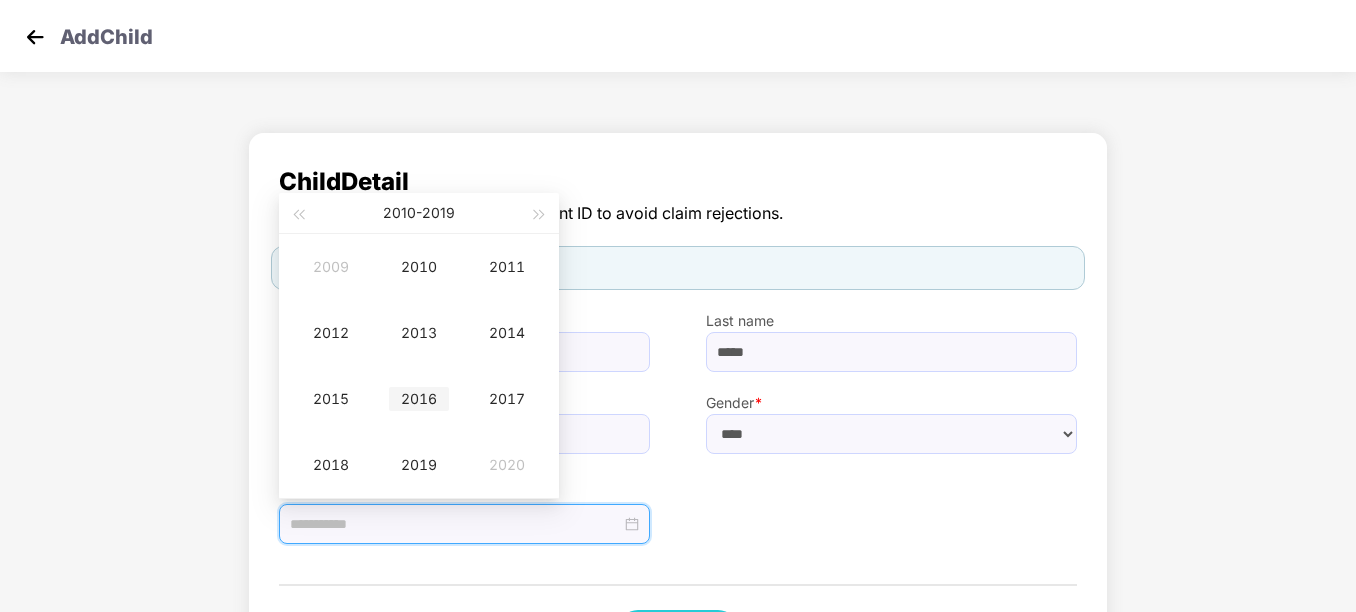 type on "**********" 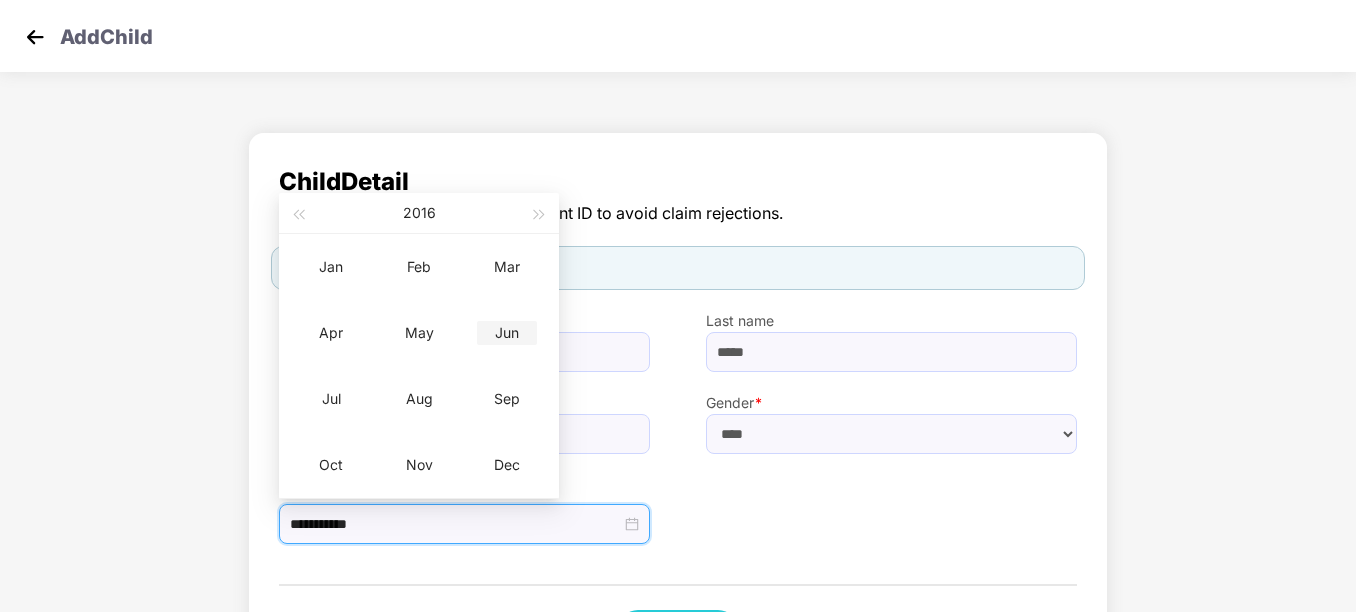 type on "**********" 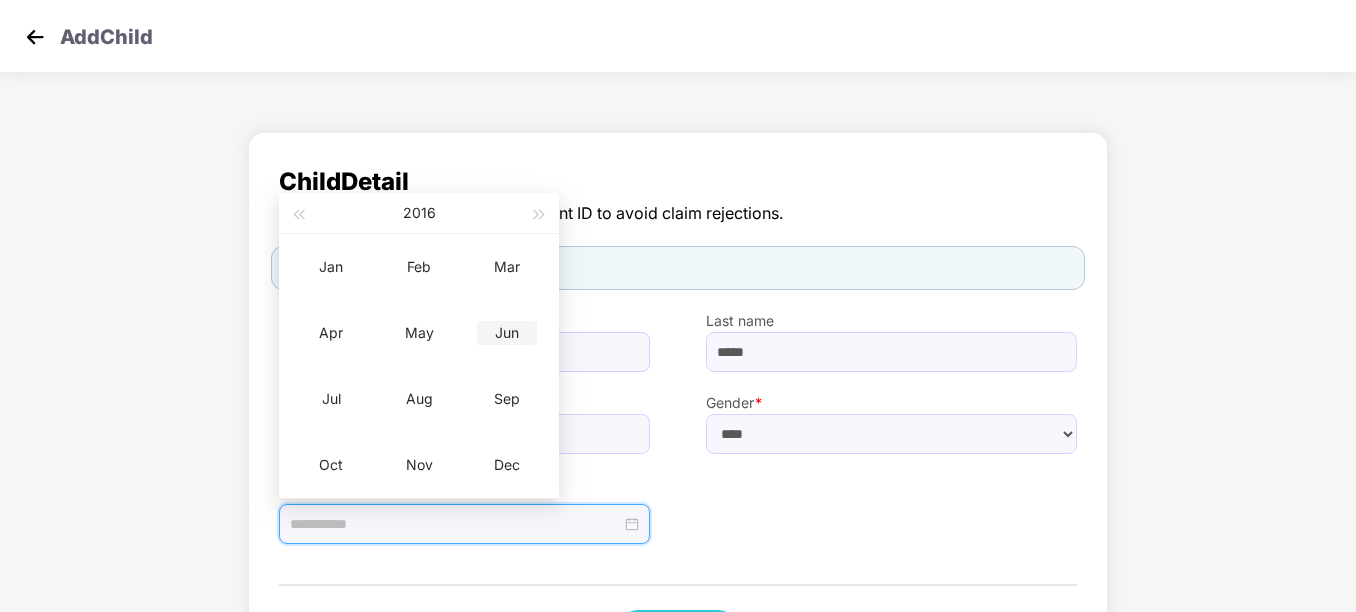 click on "Jun" at bounding box center (507, 333) 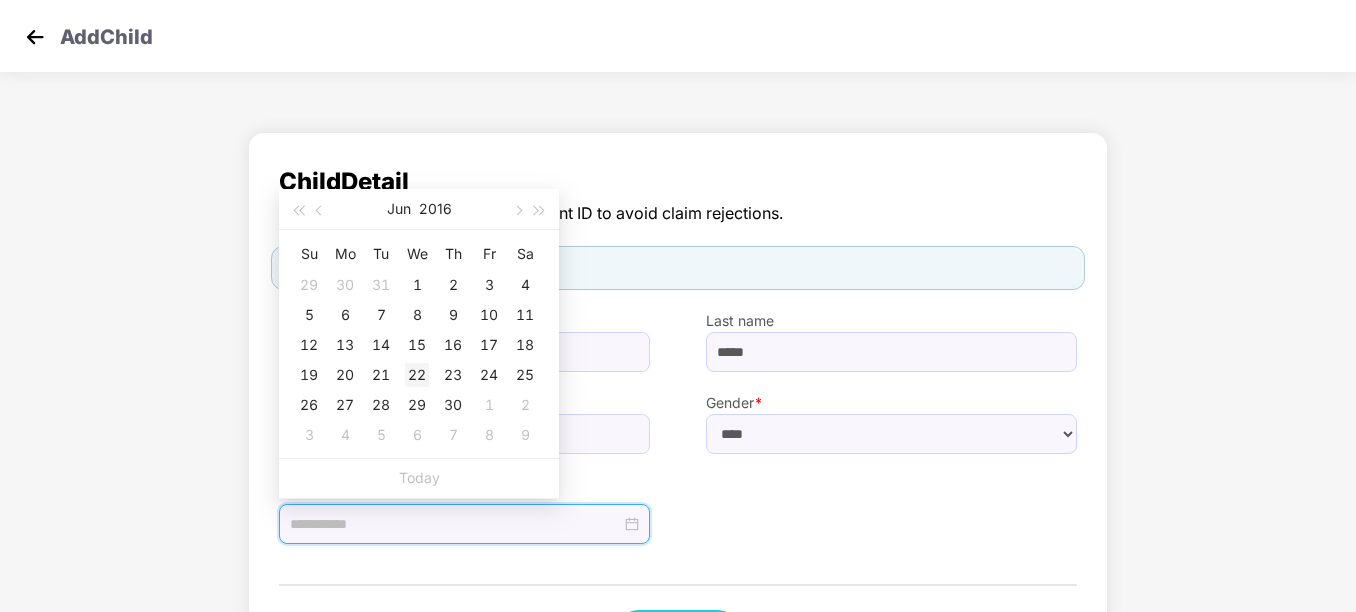 type on "**********" 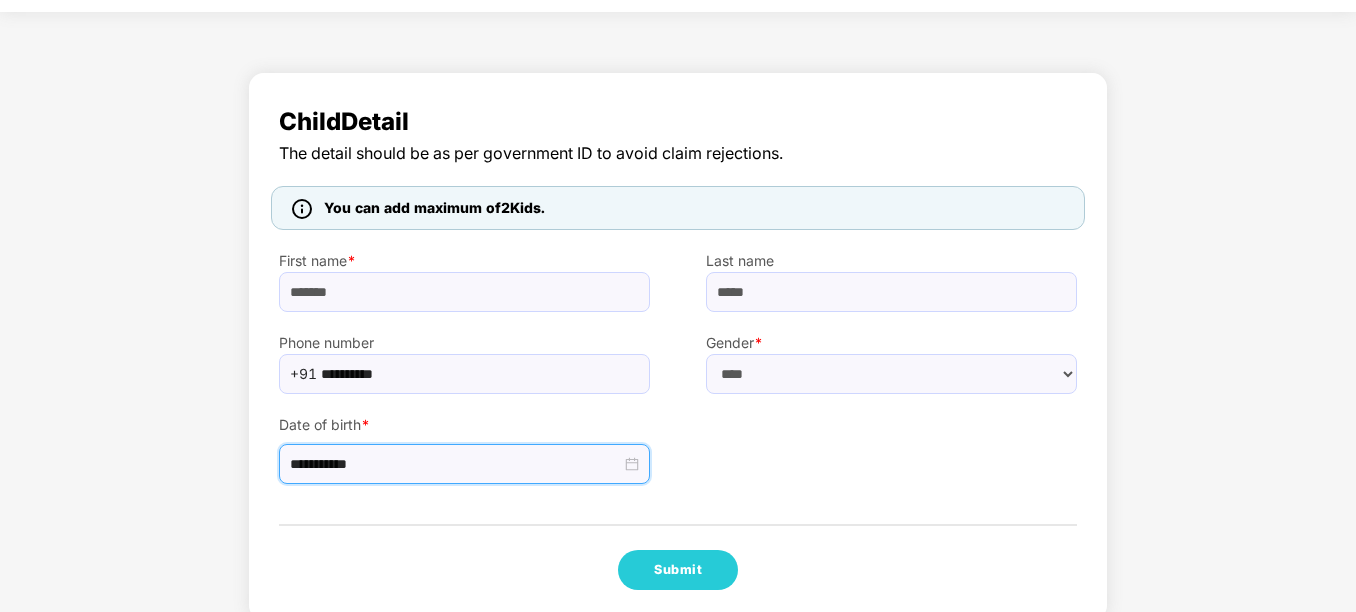 scroll, scrollTop: 89, scrollLeft: 0, axis: vertical 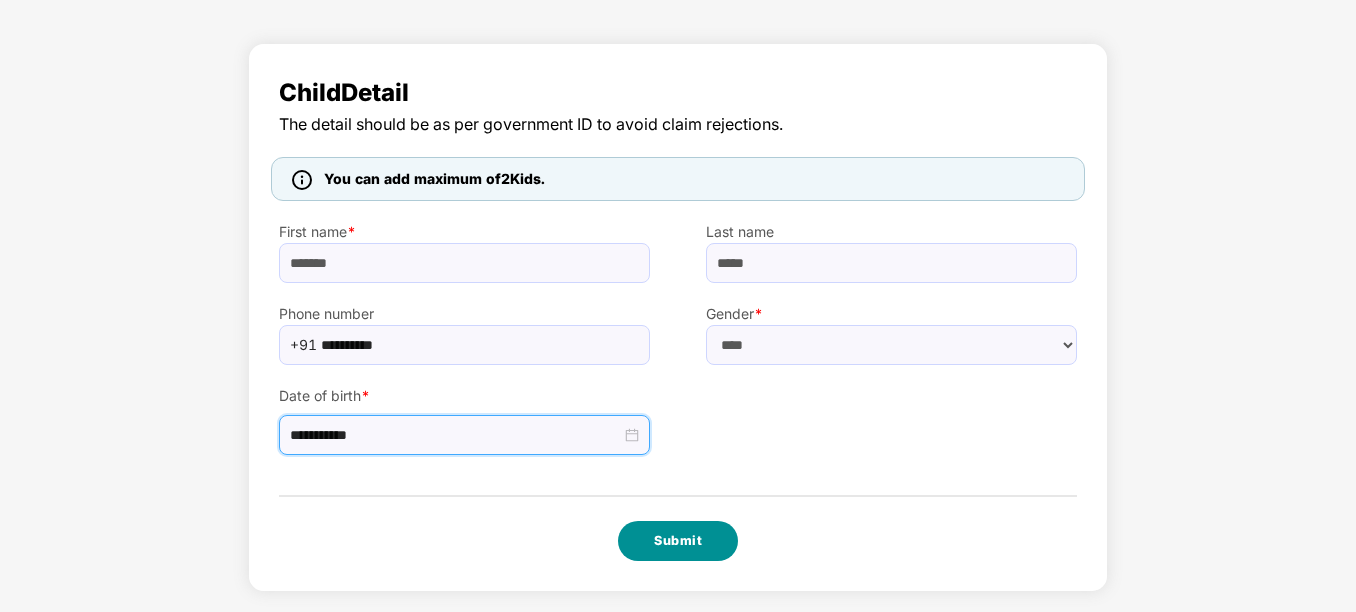 click on "Submit" at bounding box center (678, 541) 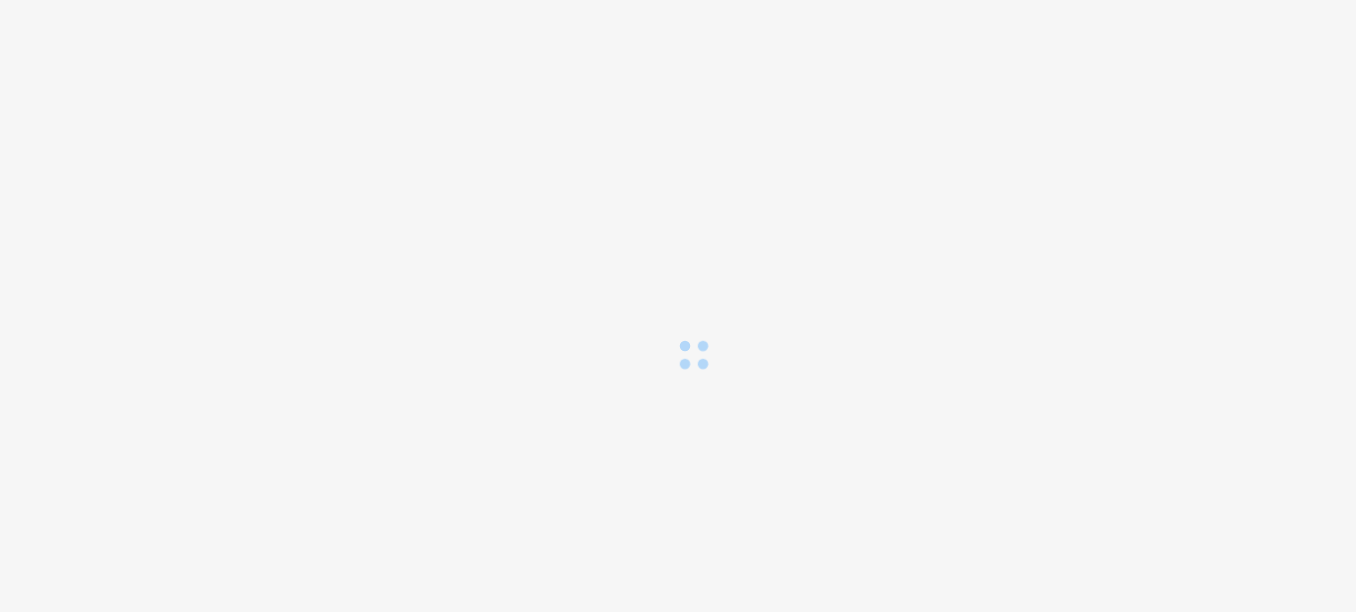 scroll, scrollTop: 0, scrollLeft: 0, axis: both 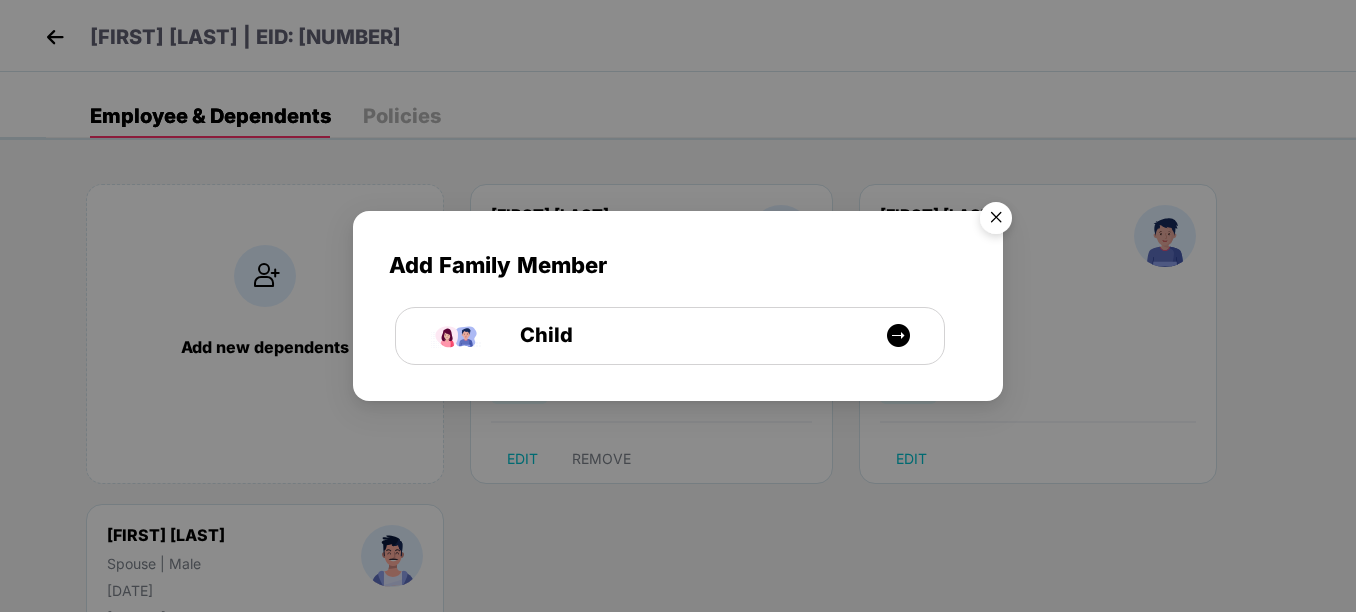 click at bounding box center (996, 221) 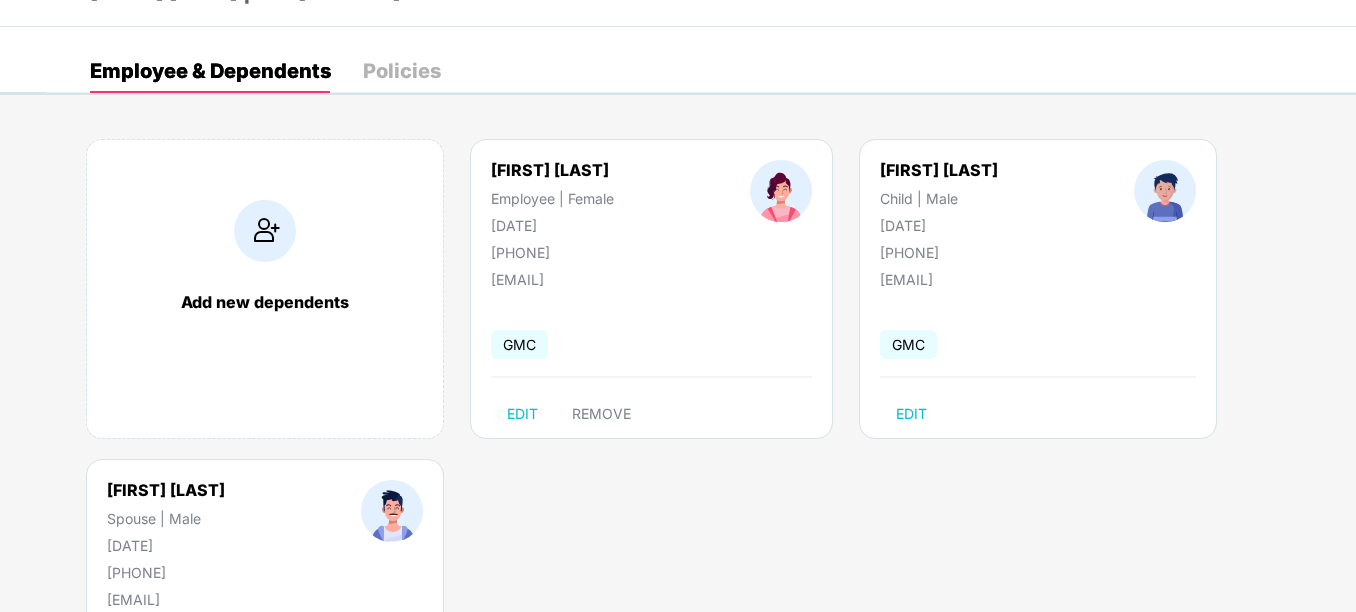 scroll, scrollTop: 0, scrollLeft: 0, axis: both 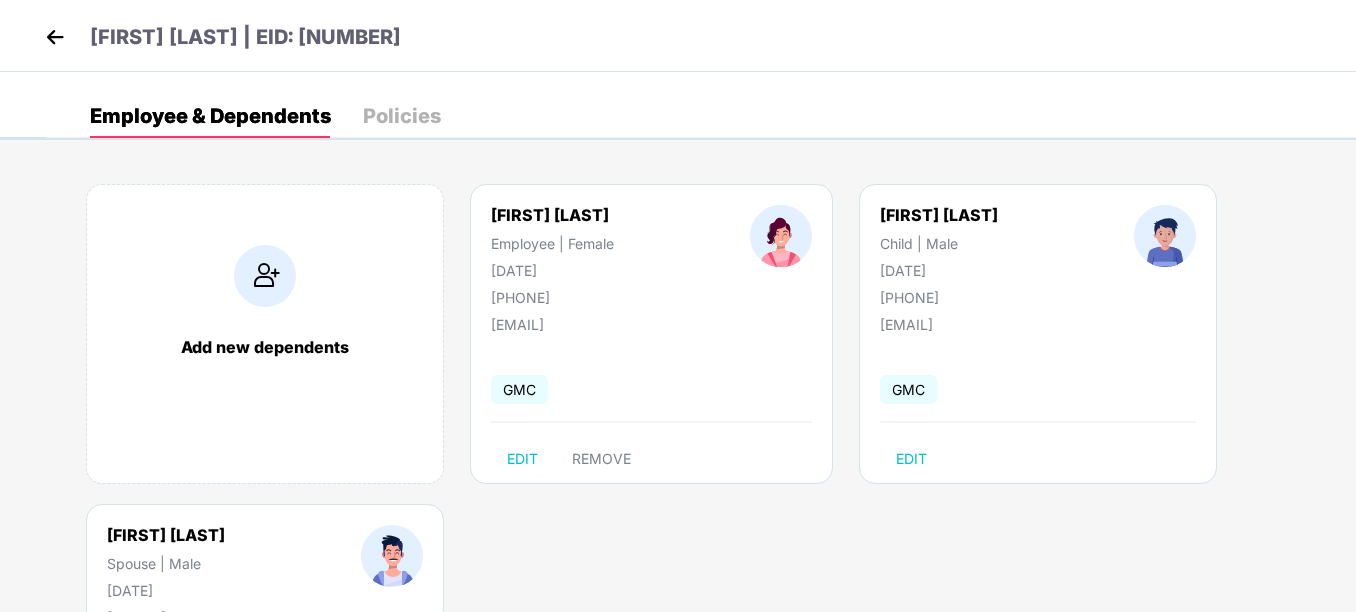 click at bounding box center [55, 37] 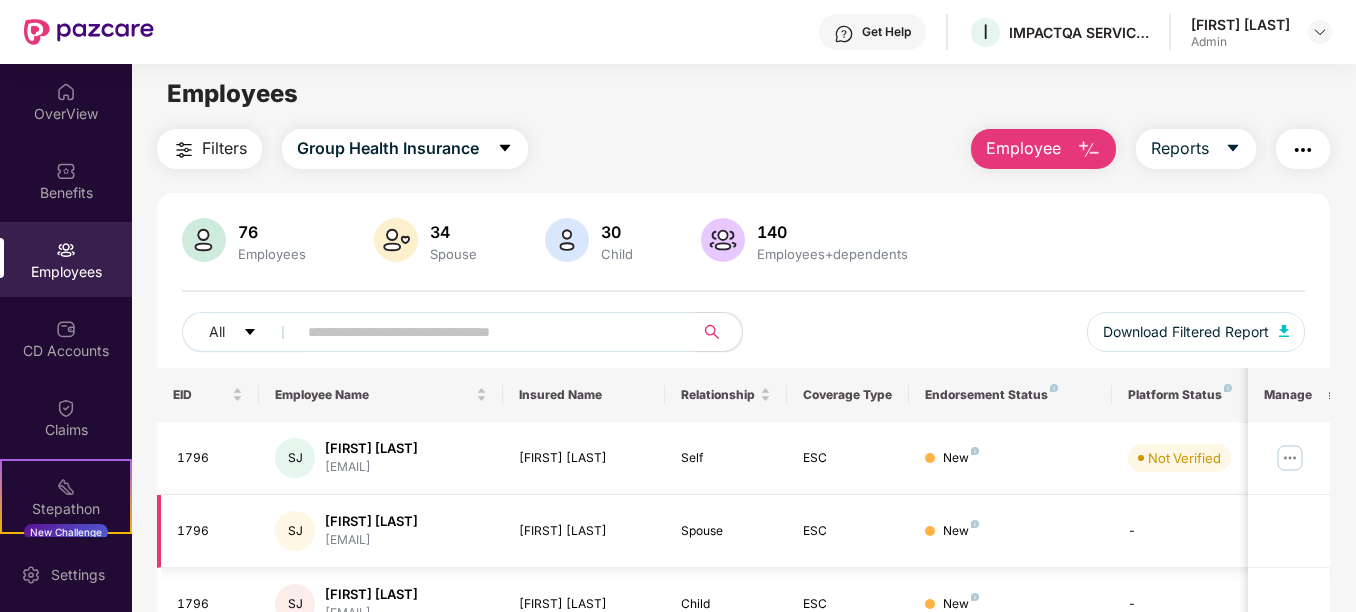scroll, scrollTop: 0, scrollLeft: 0, axis: both 